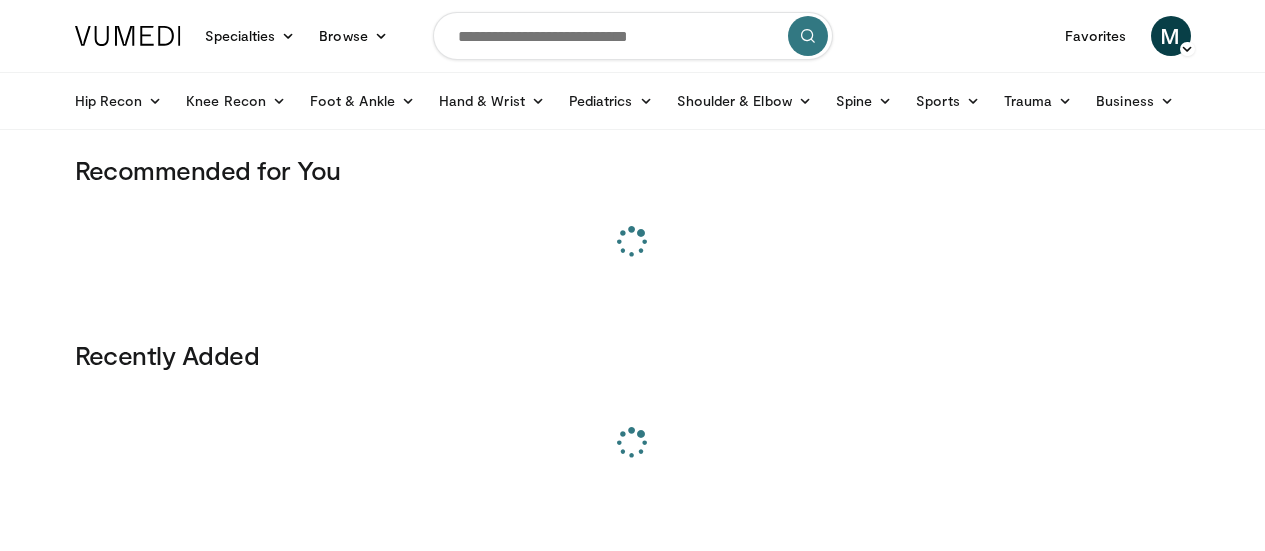 scroll, scrollTop: 0, scrollLeft: 0, axis: both 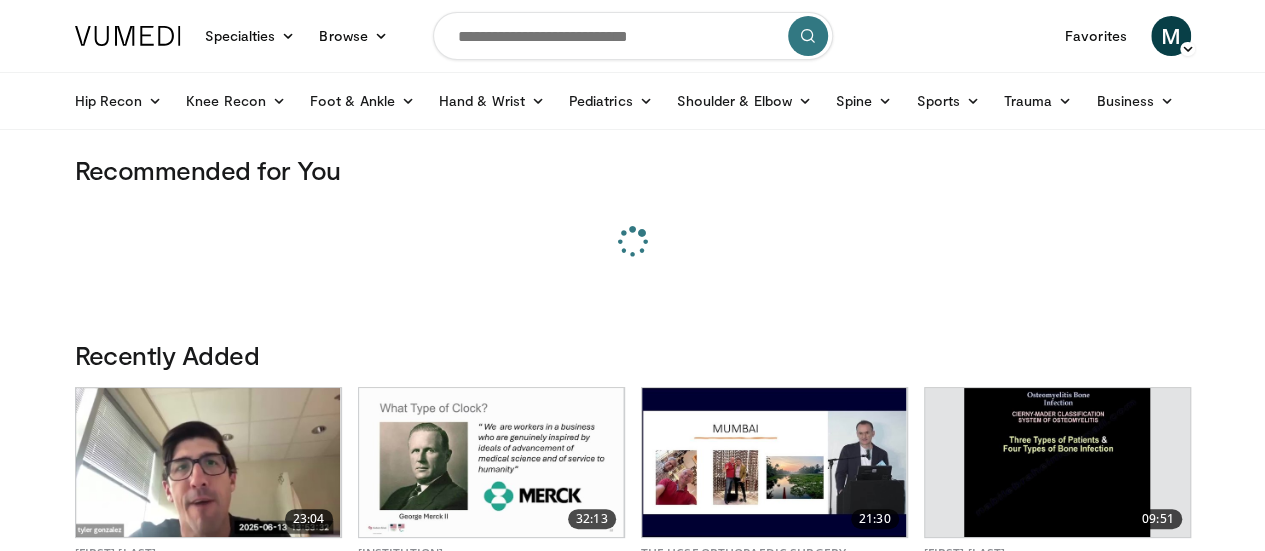 click at bounding box center [633, 36] 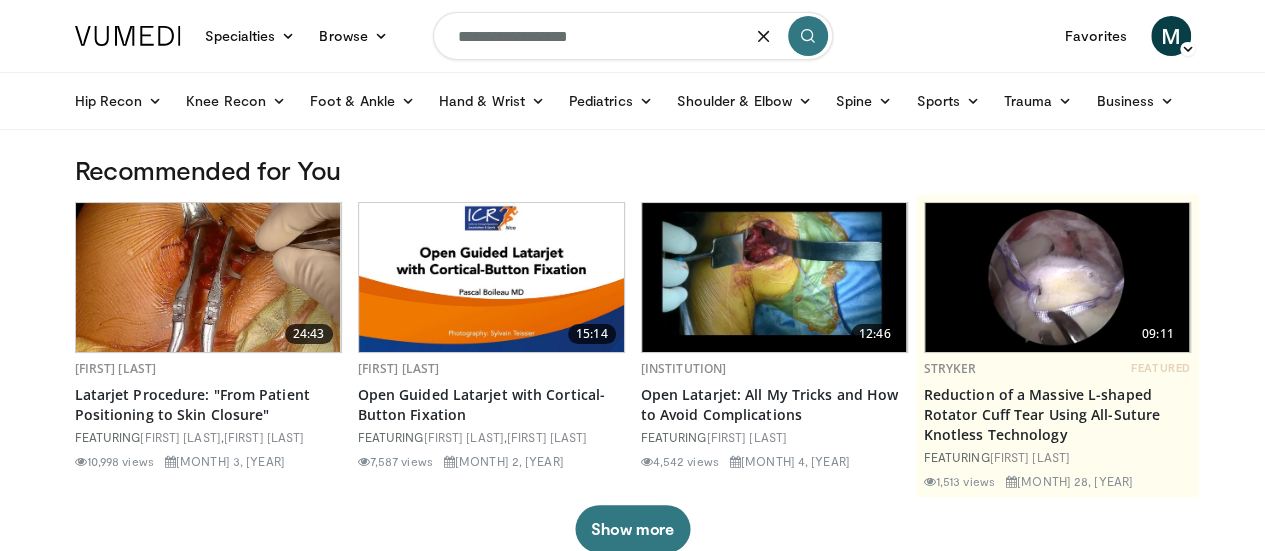 type on "**********" 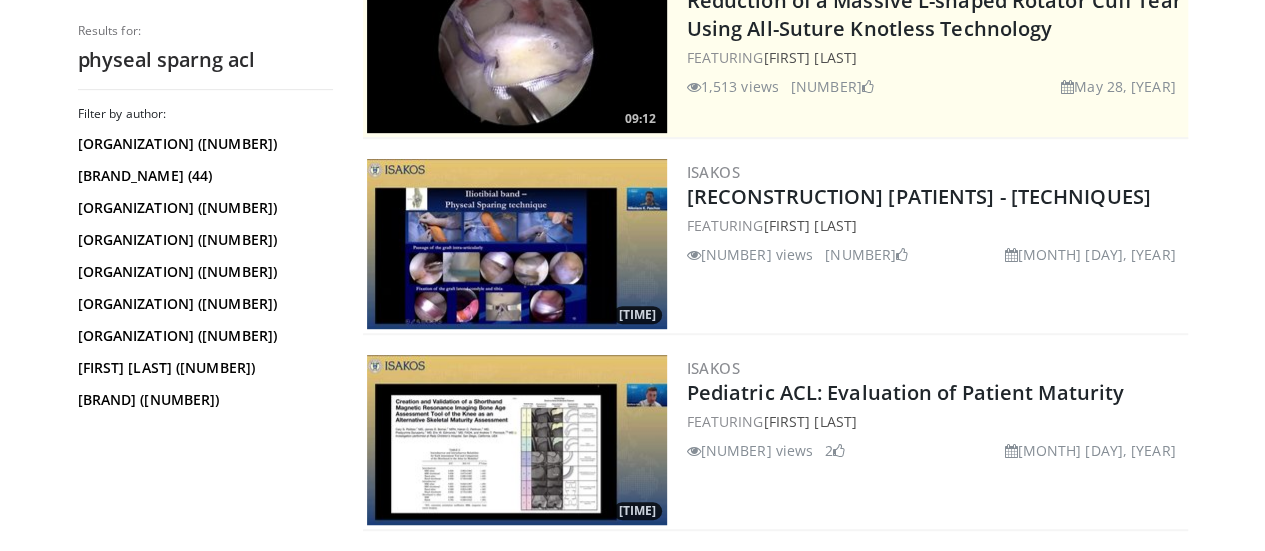 scroll, scrollTop: 460, scrollLeft: 0, axis: vertical 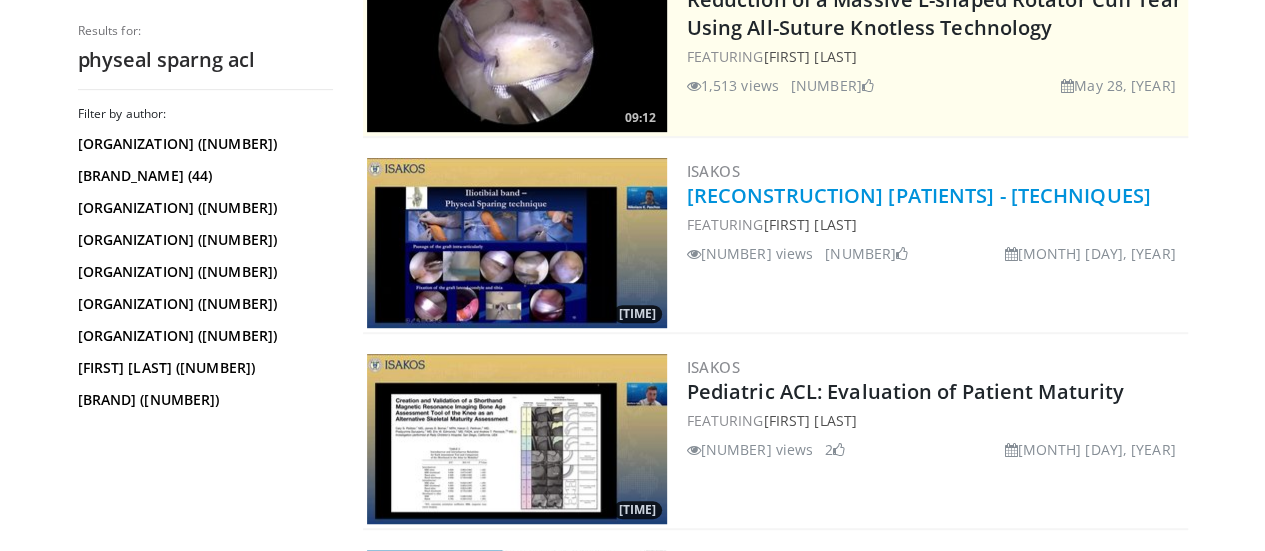 click on "ACL Reconstruction in Pediatric Patients - Surgical Techniques" at bounding box center (919, 195) 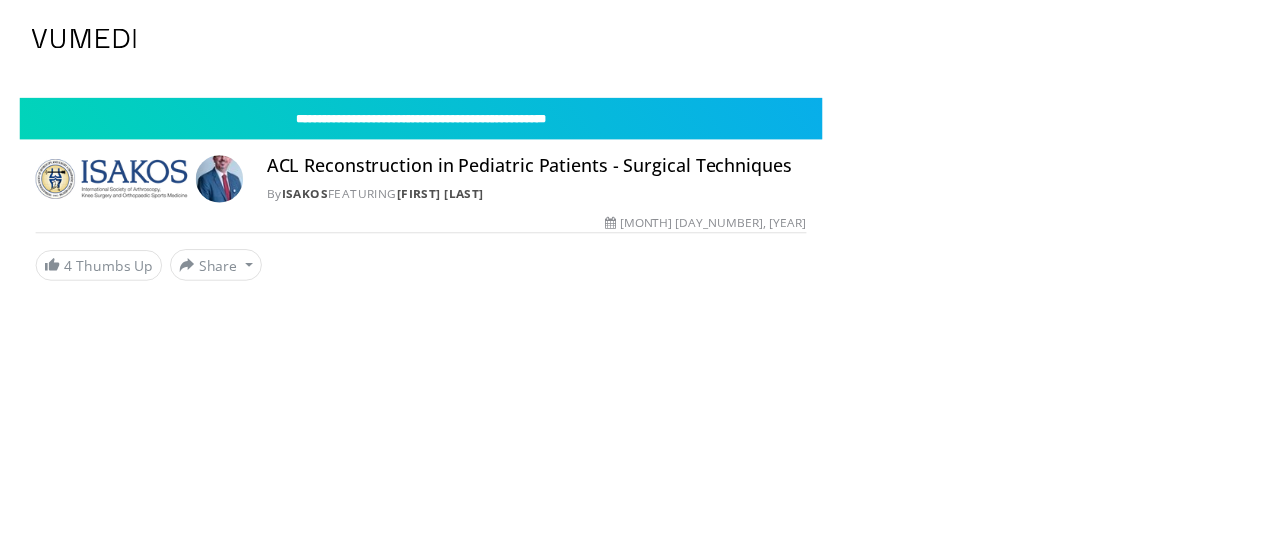 scroll, scrollTop: 0, scrollLeft: 0, axis: both 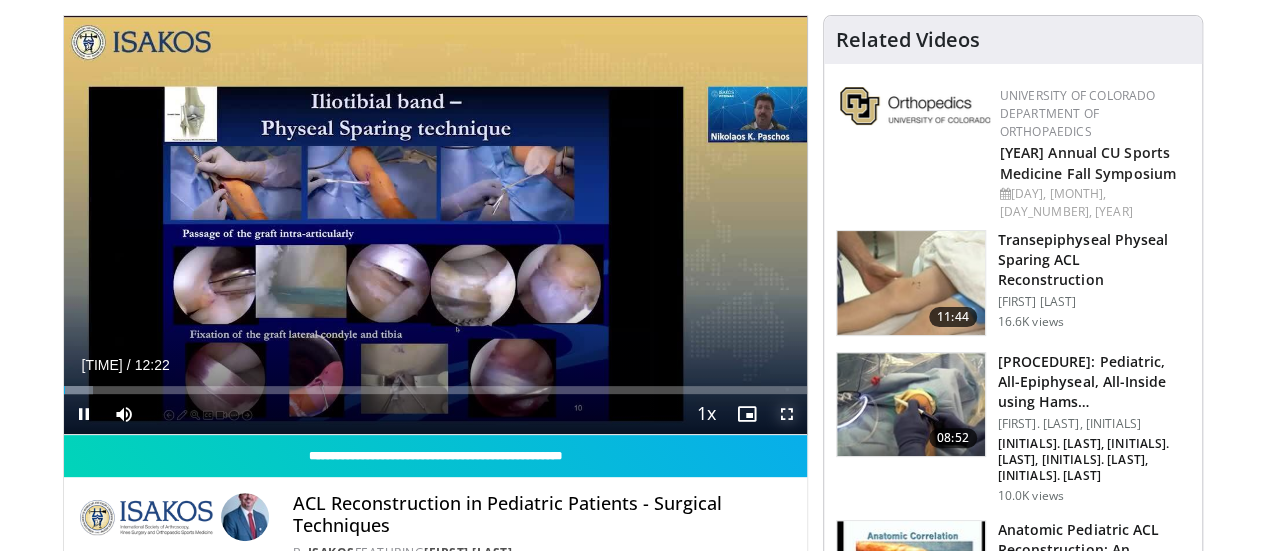 click at bounding box center [787, 414] 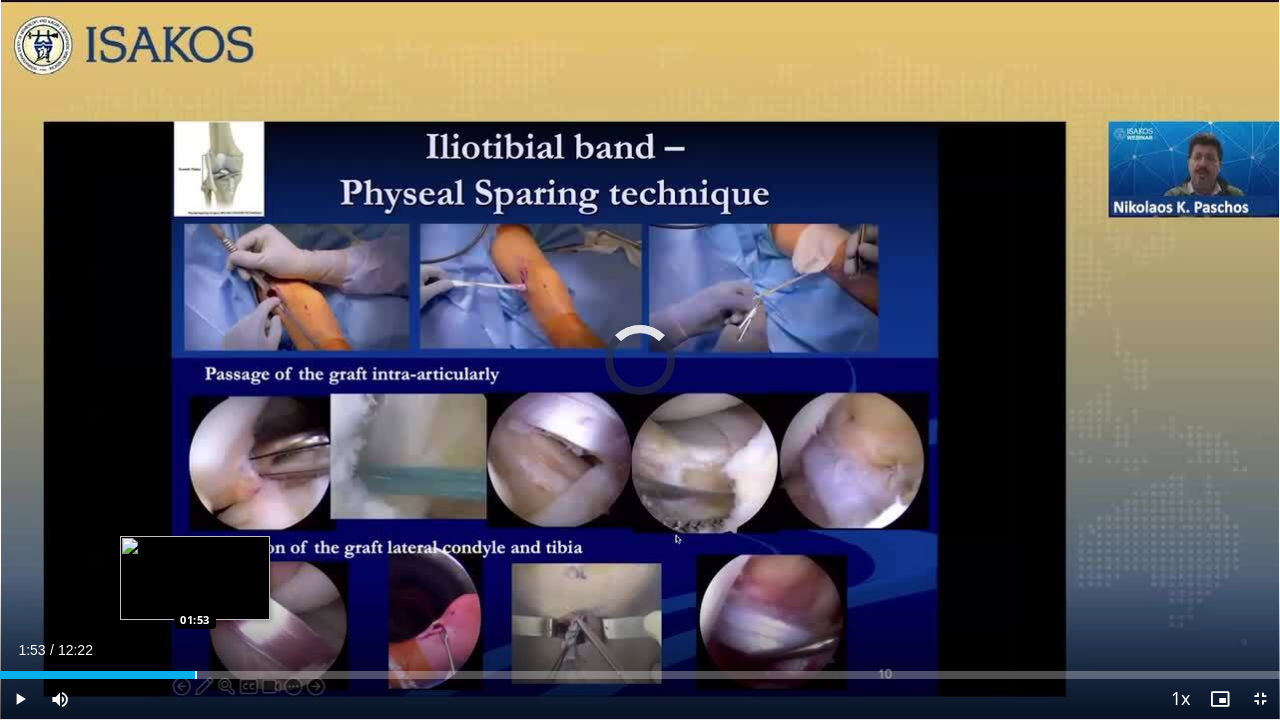 click at bounding box center [196, 675] 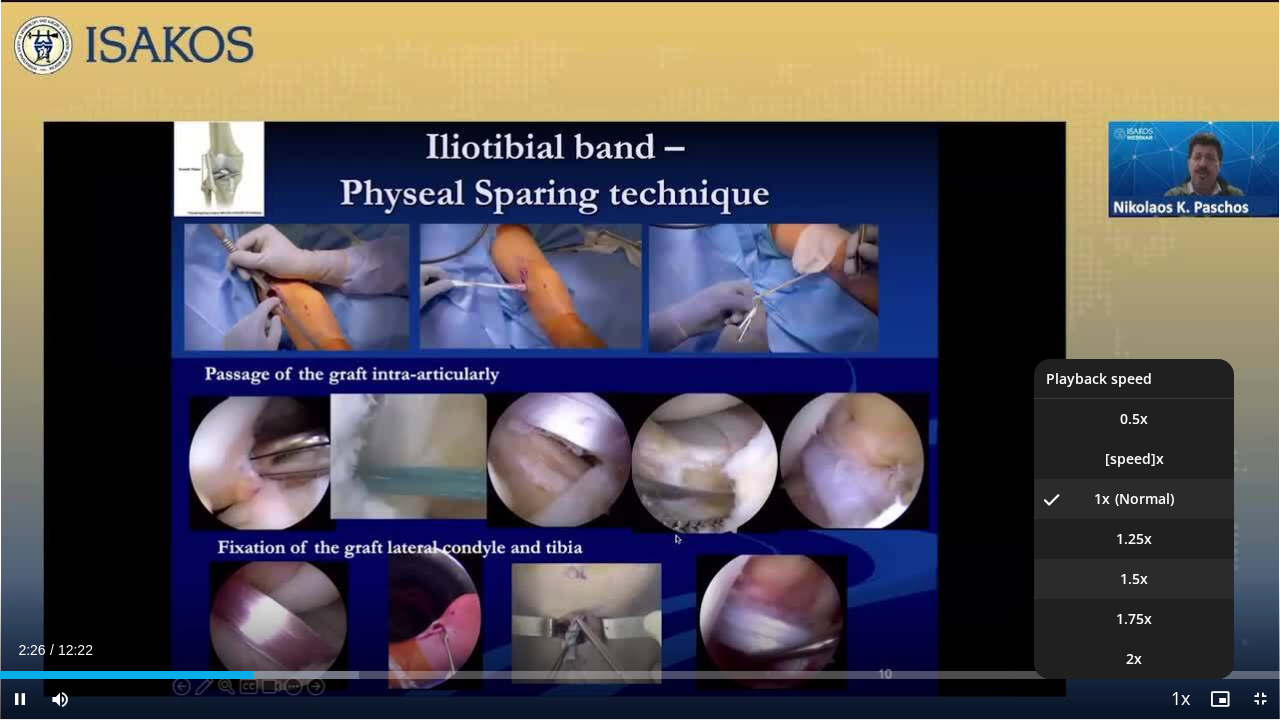 click on "1.5x" at bounding box center (1134, 579) 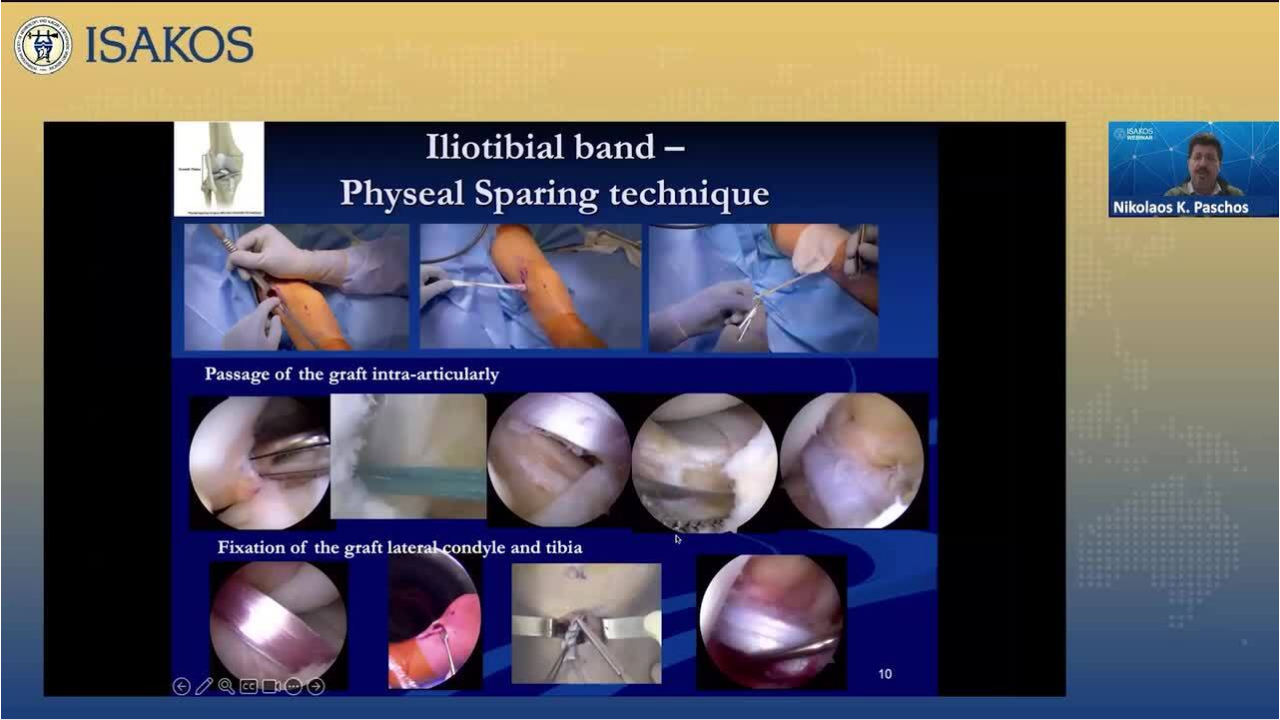 type 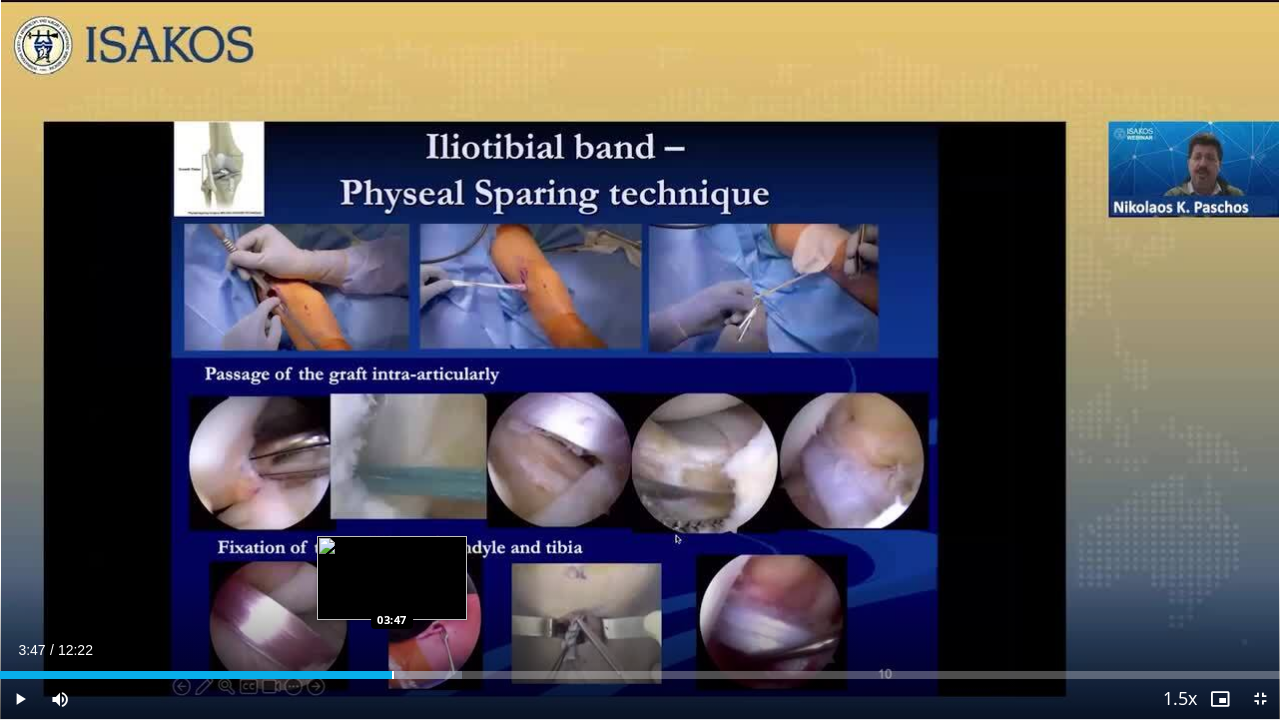 click on "Loaded :  36.06% 03:47 03:47" at bounding box center (640, 675) 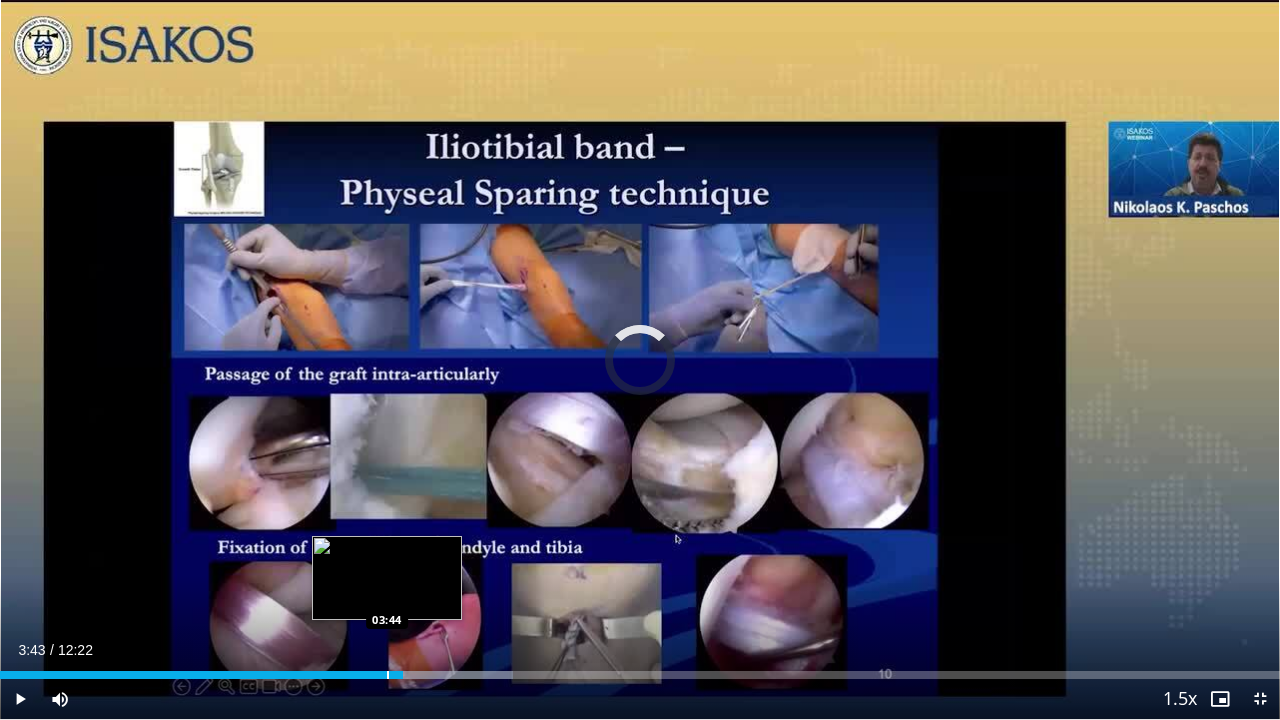 click on "03:53" at bounding box center (201, 675) 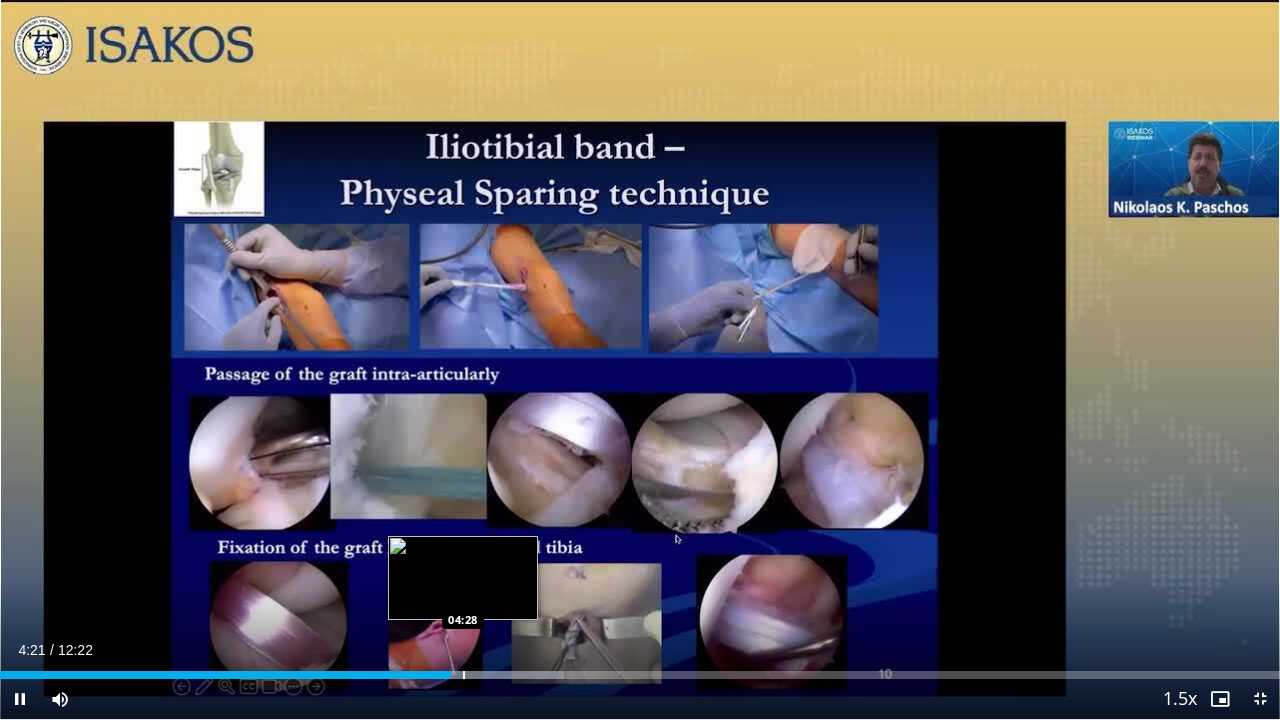 click on "Loaded :  44.07% 04:21 04:28" at bounding box center (640, 669) 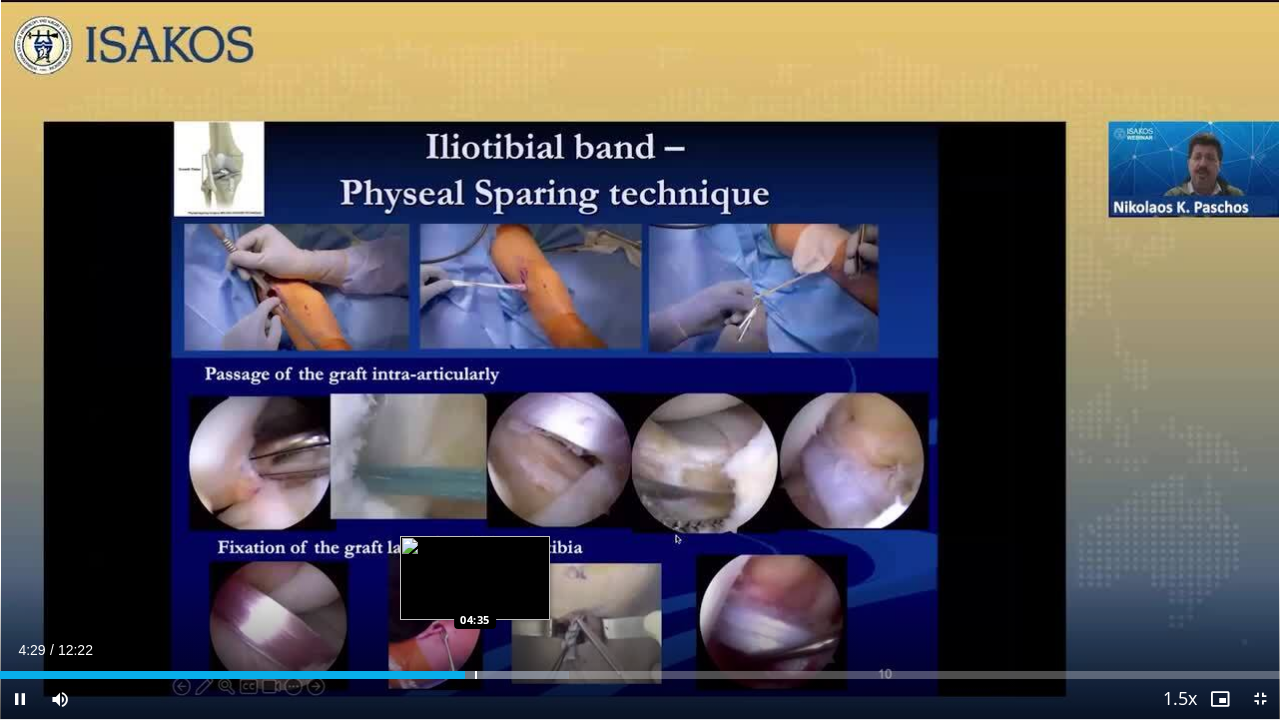click at bounding box center [476, 675] 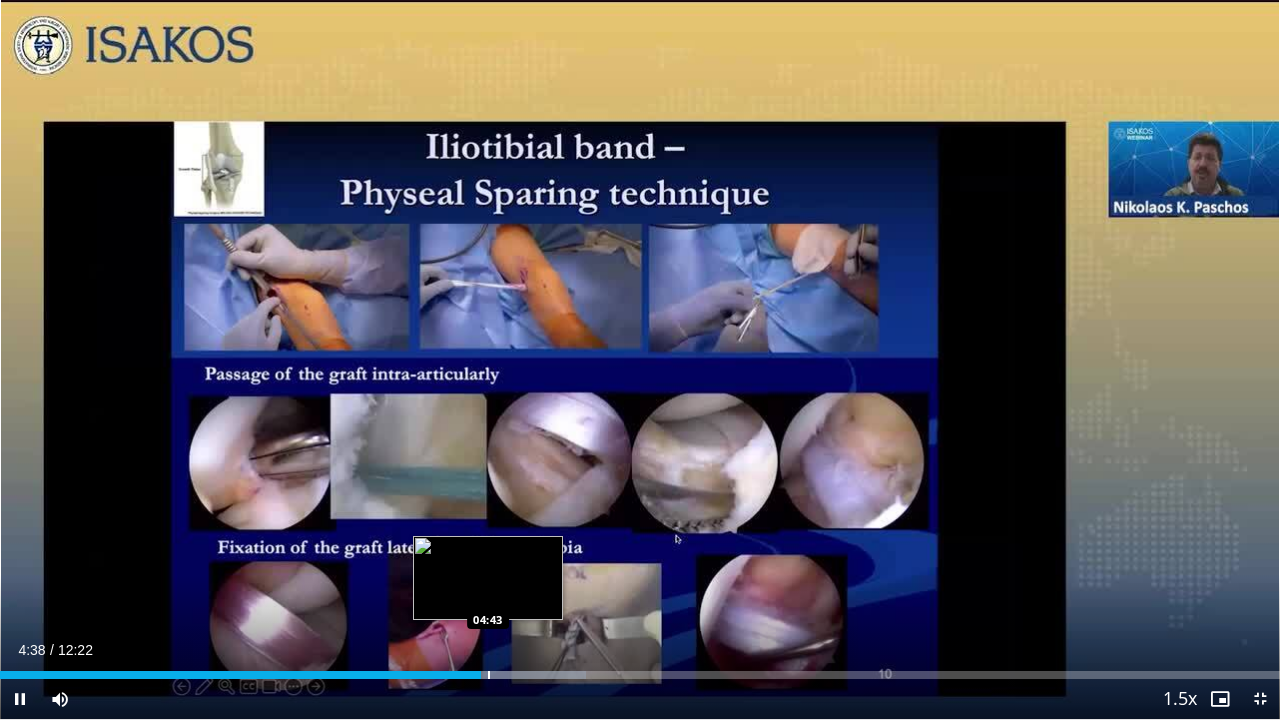 click at bounding box center [489, 675] 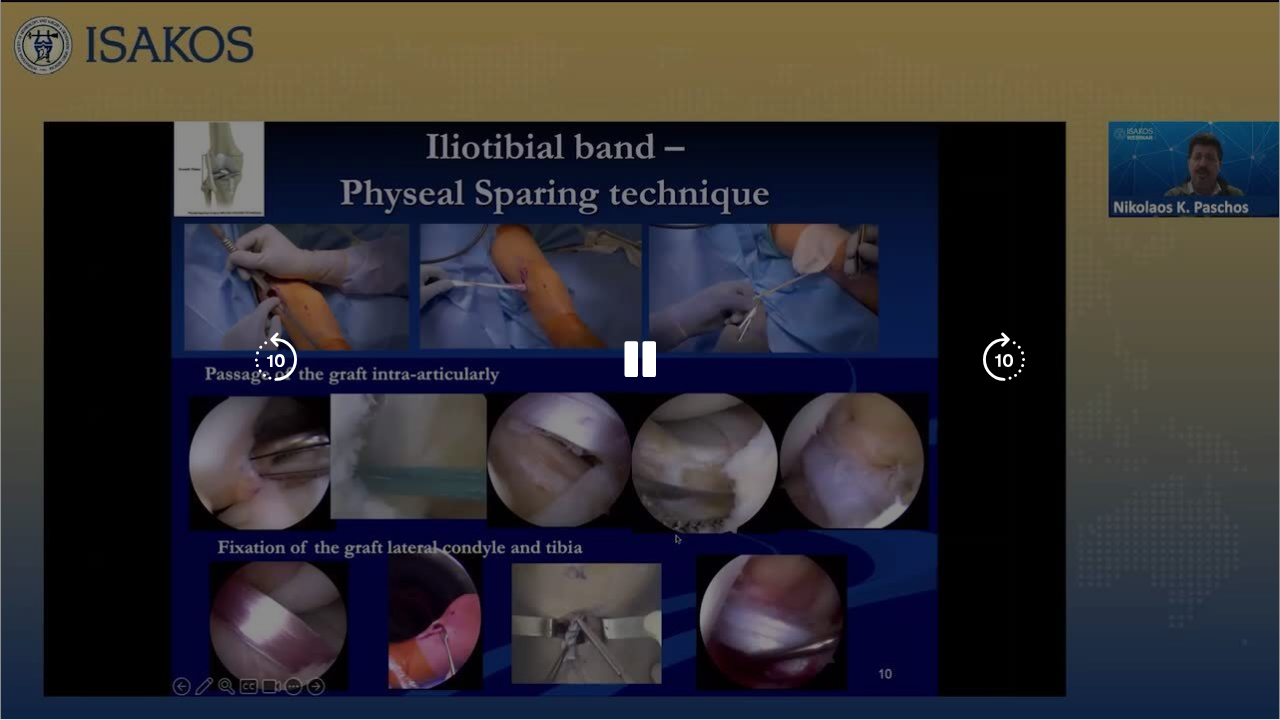 click on "10 seconds
Tap to unmute" at bounding box center [640, 359] 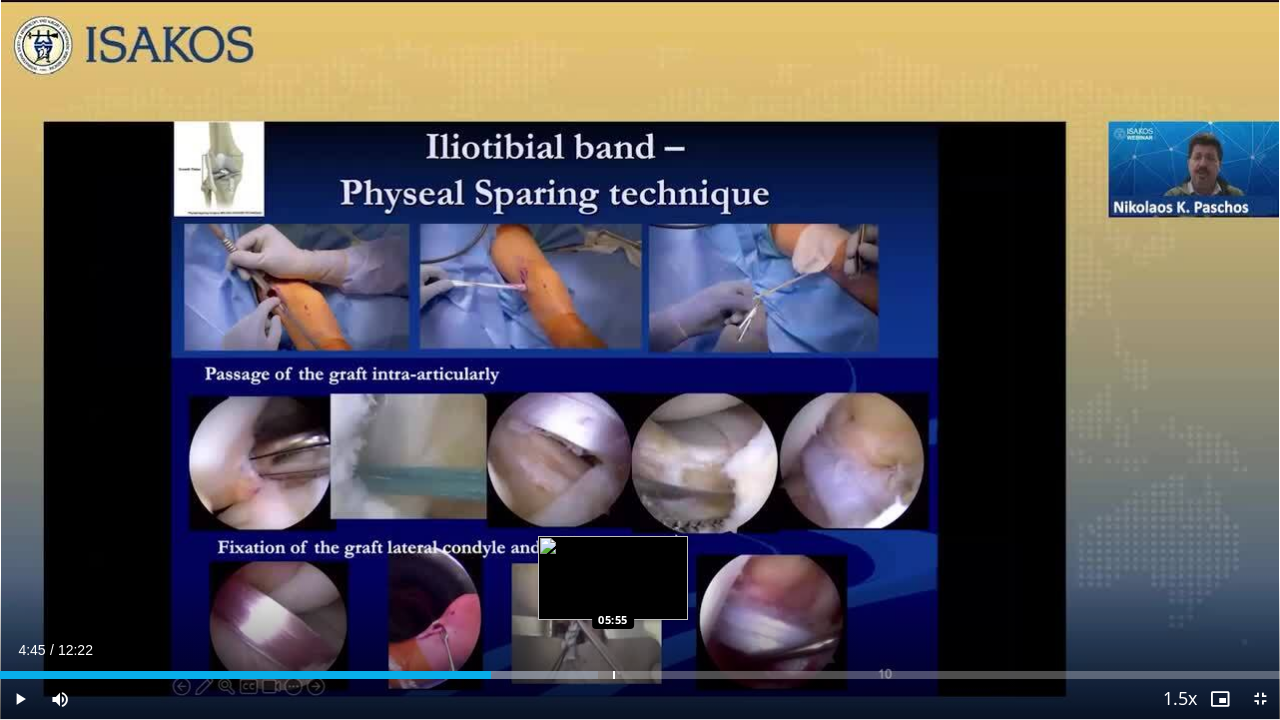 click on "Loaded :  46.74% 04:45 05:55" at bounding box center (640, 675) 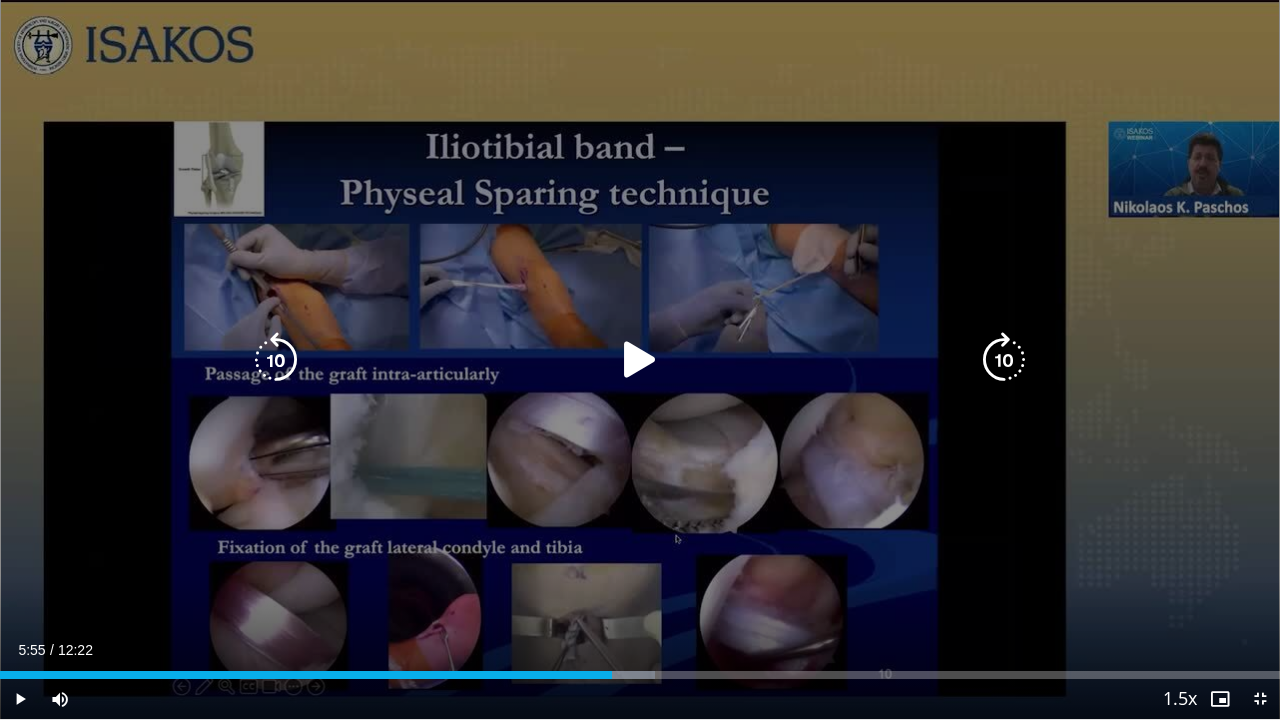 click at bounding box center (640, 360) 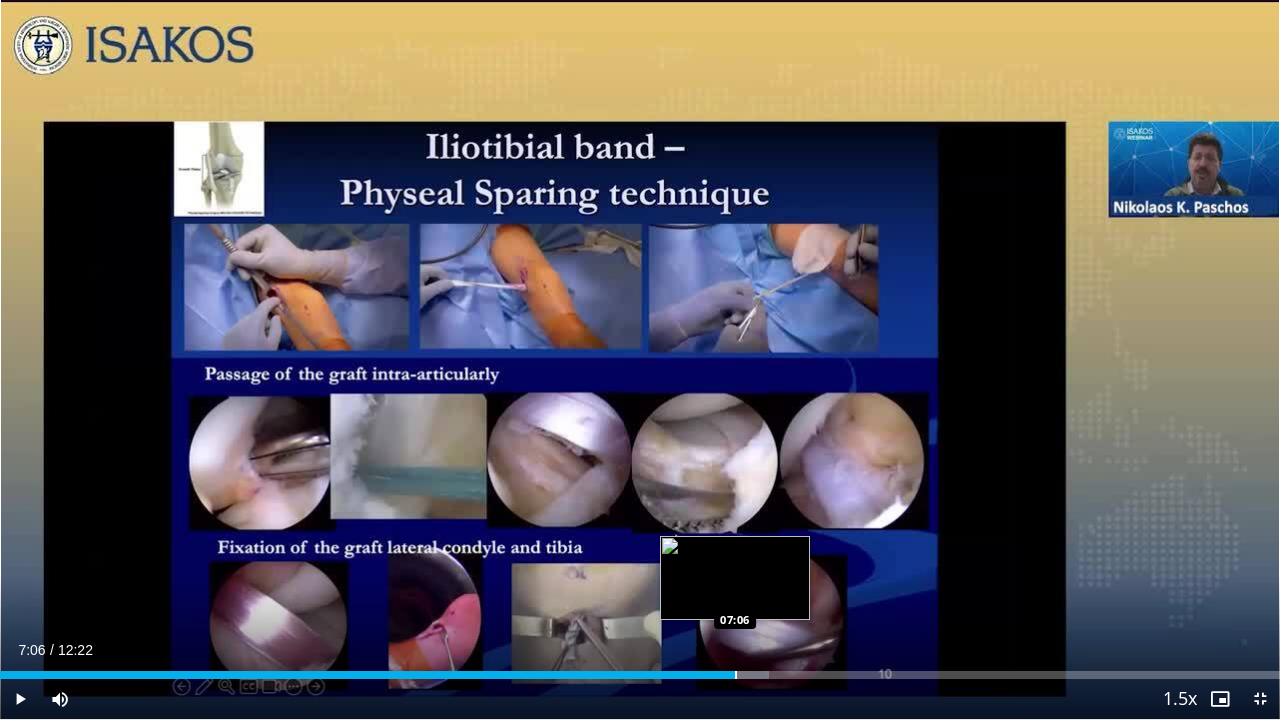click at bounding box center (736, 675) 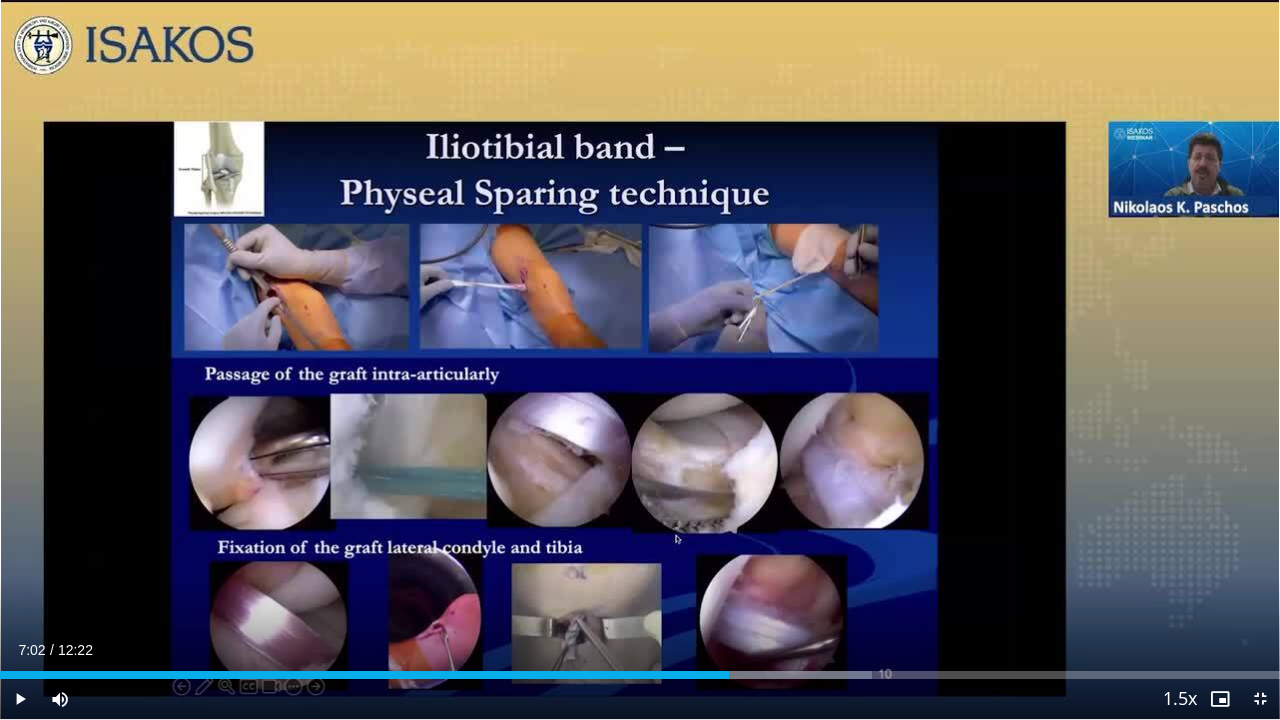 click at bounding box center [730, 675] 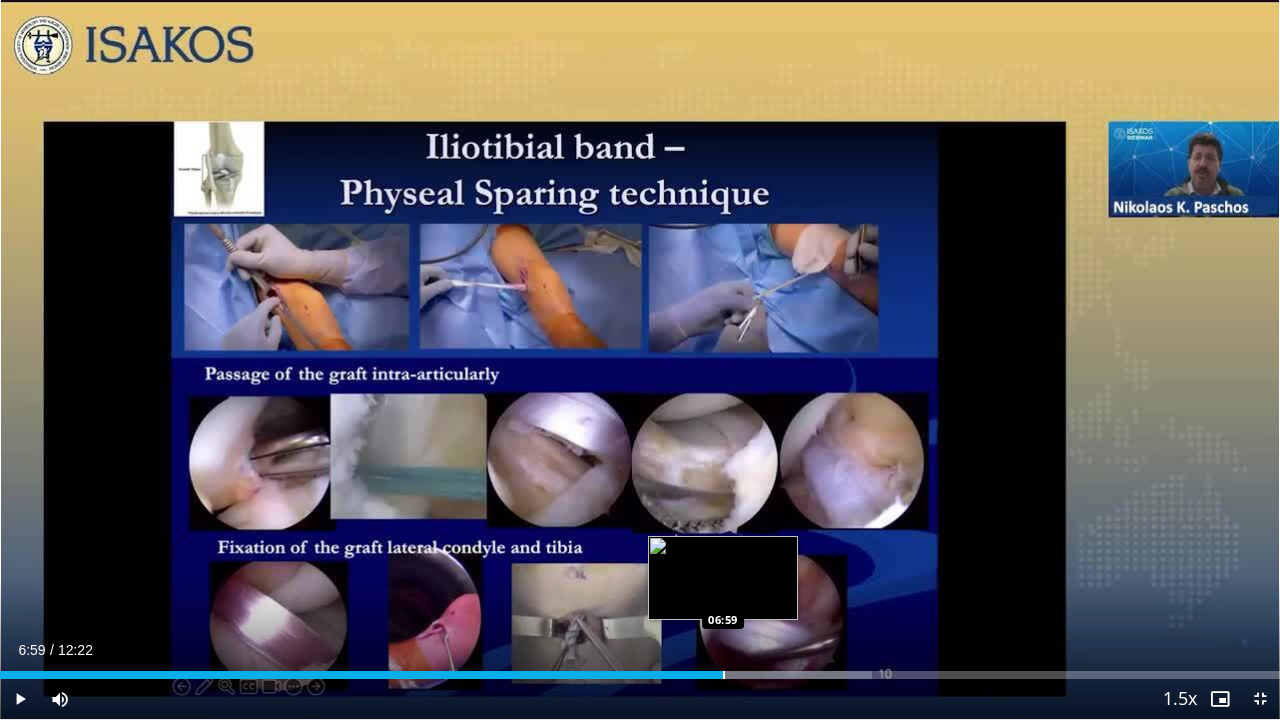 click at bounding box center (724, 675) 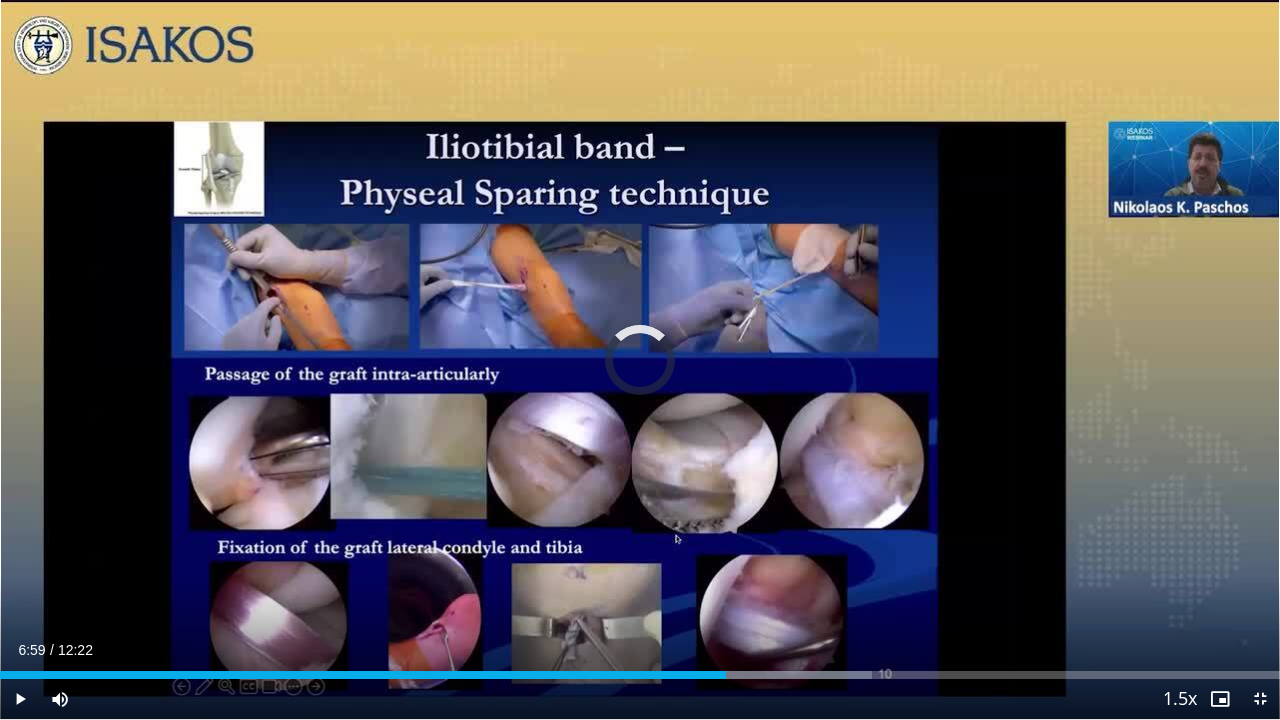 click at bounding box center [724, 675] 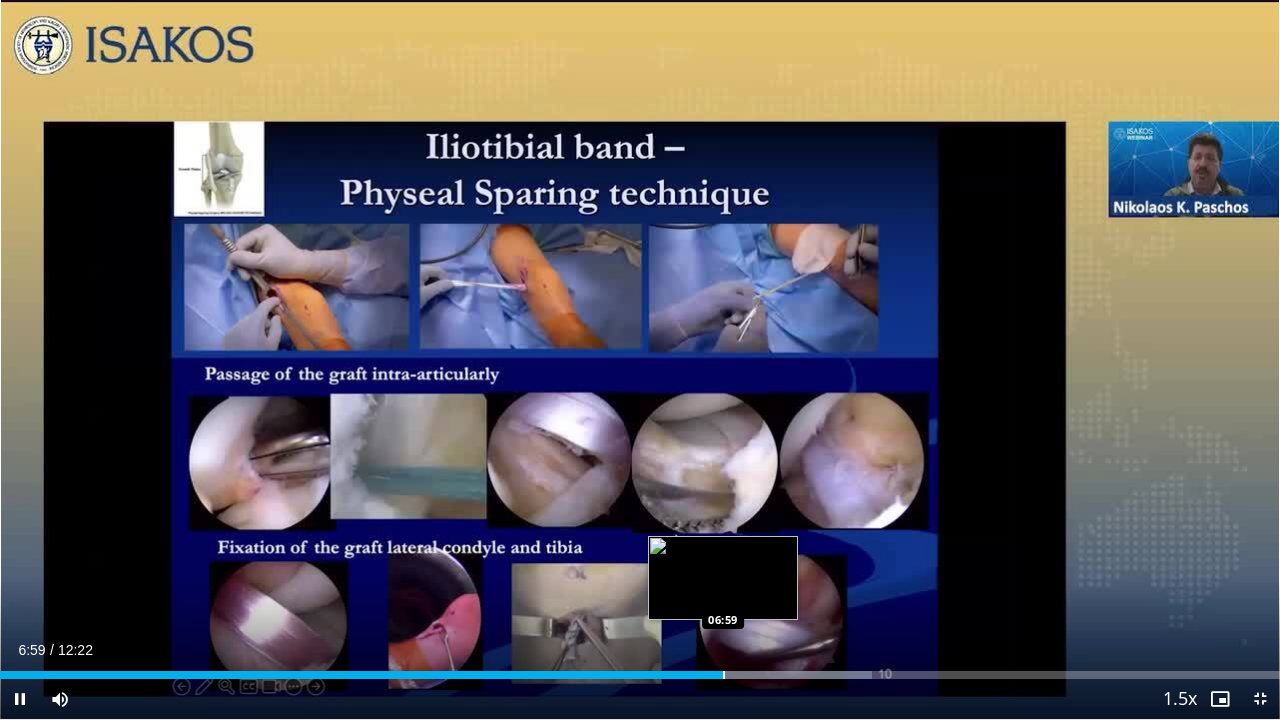 click on "**********" at bounding box center [640, 360] 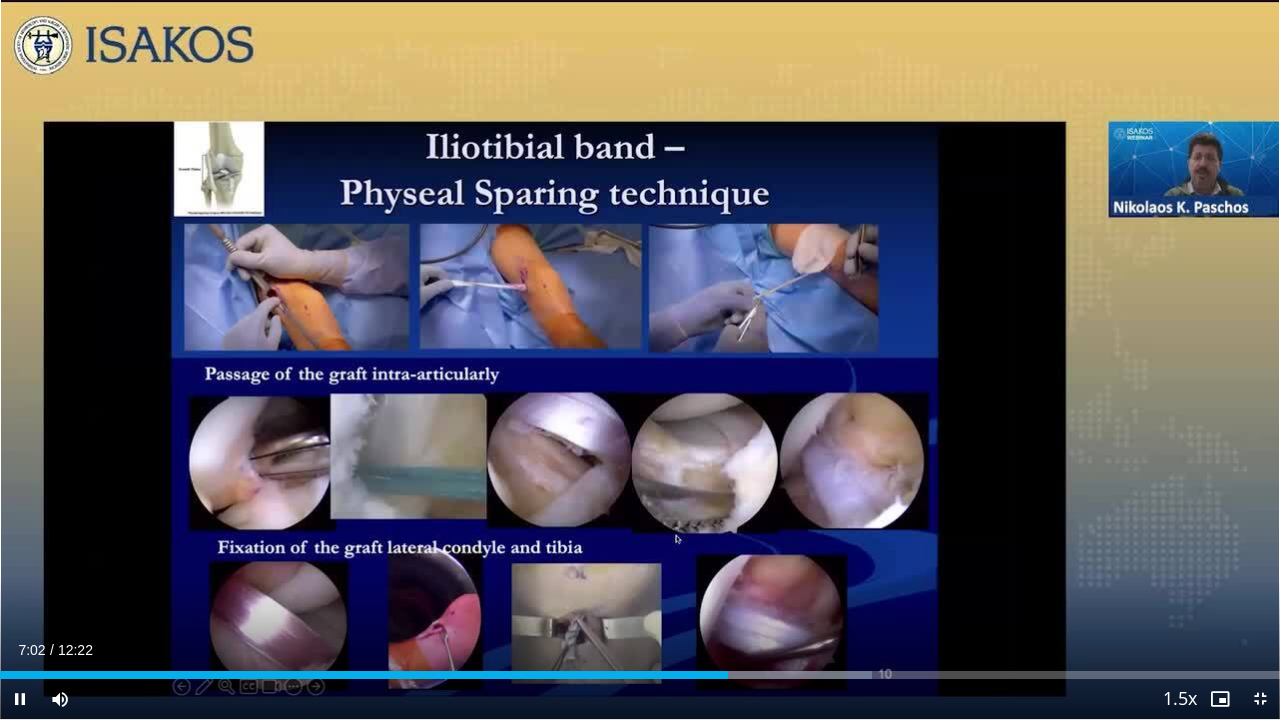 click on "Current Time  7:02 / Duration  12:22 Pause Skip Backward Skip Forward Mute Loaded :  68.11% 07:02 06:52 Stream Type  LIVE Seek to live, currently behind live LIVE   1.5x Playback Rate 0.5x 0.75x 1x 1.25x 1.5x , selected 1.75x 2x Chapters Chapters Descriptions descriptions off , selected Captions captions settings , opens captions settings dialog captions off , selected Audio Track en (Main) , selected Exit Fullscreen Enable picture-in-picture mode" at bounding box center [640, 699] 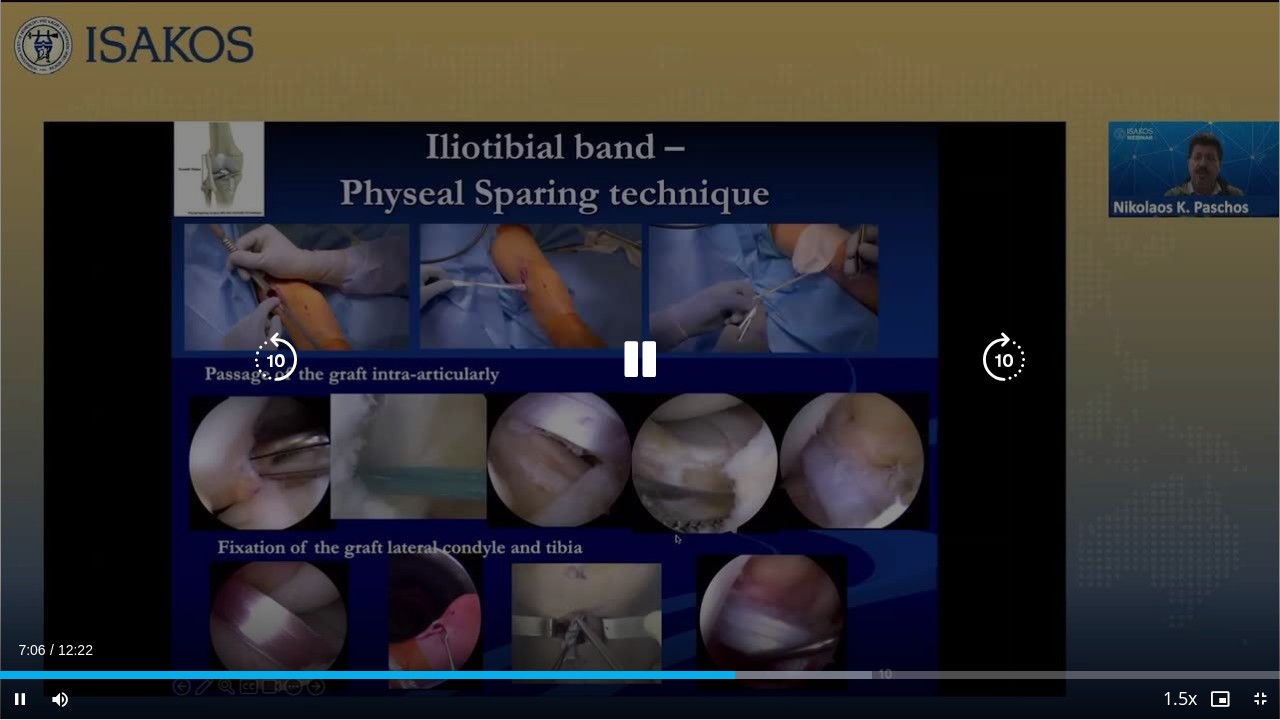 click at bounding box center [276, 360] 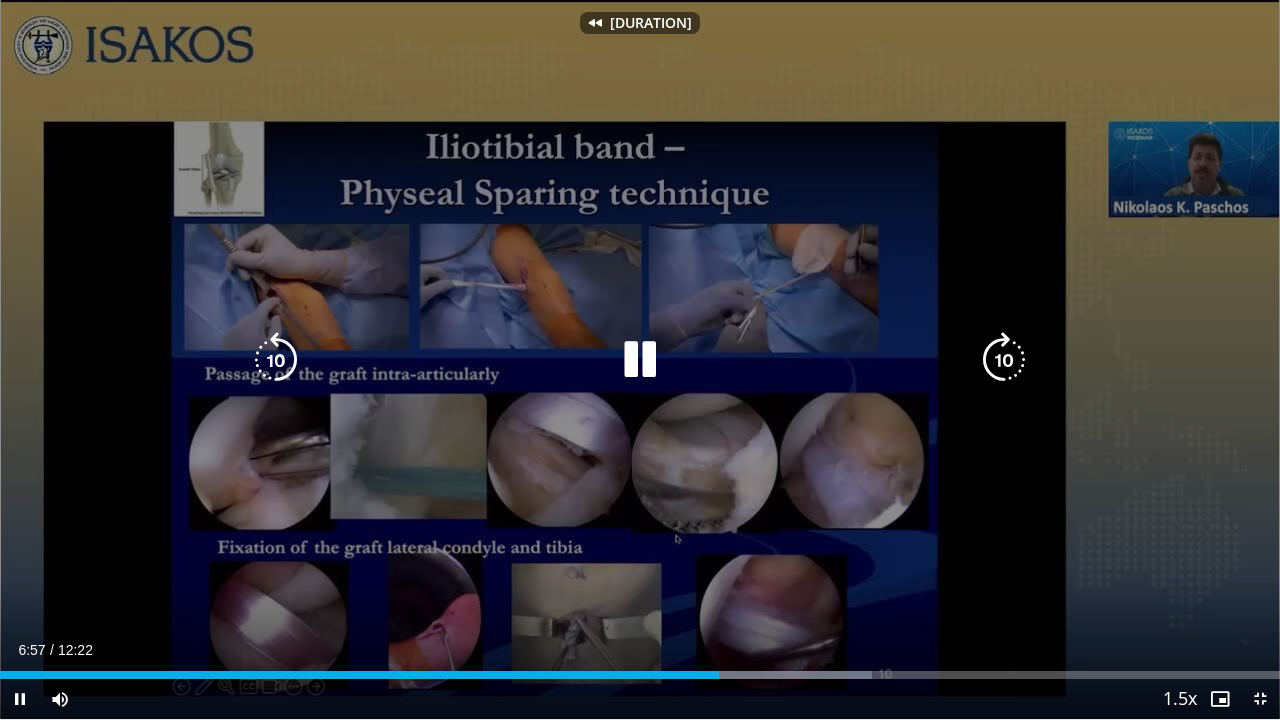 click at bounding box center [276, 360] 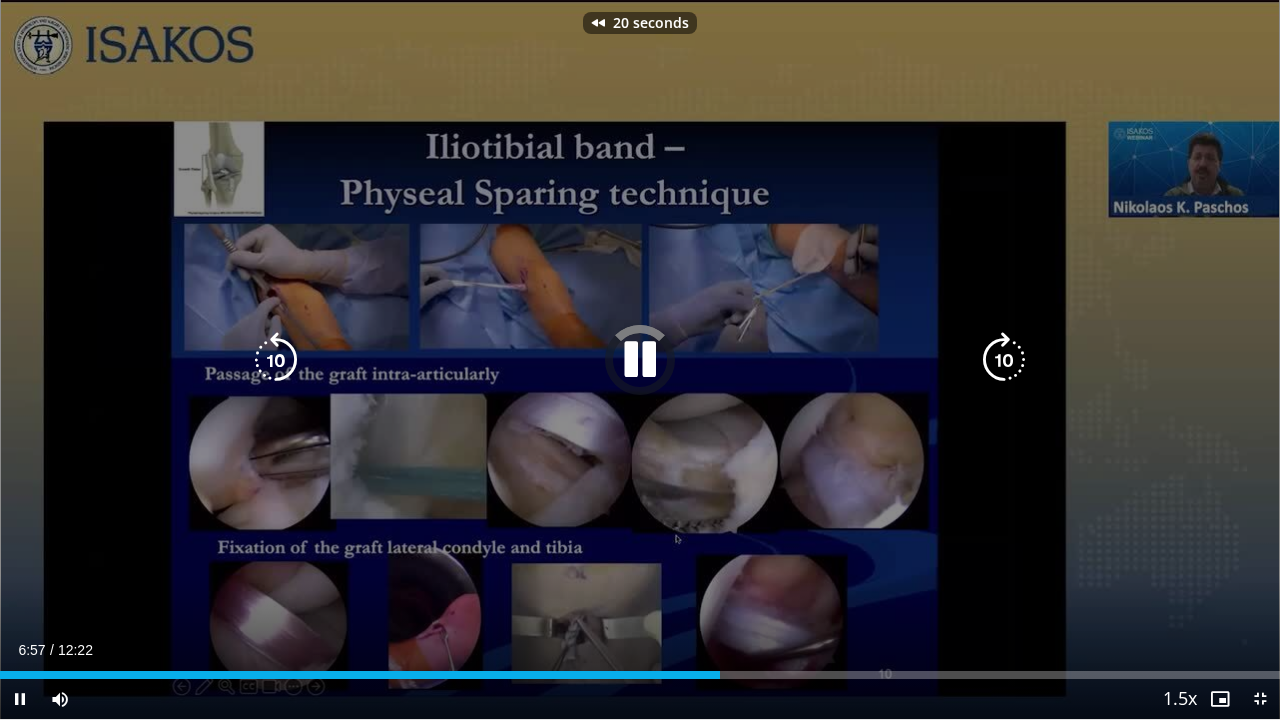 click at bounding box center [276, 360] 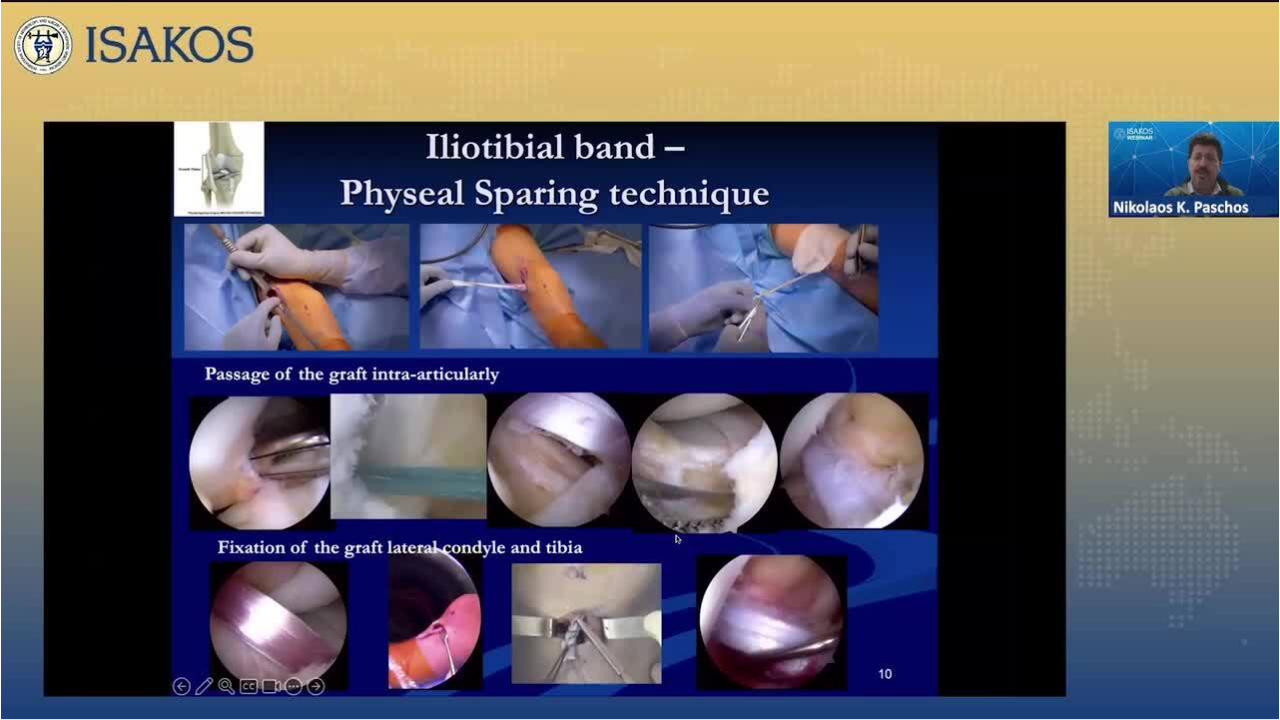 type 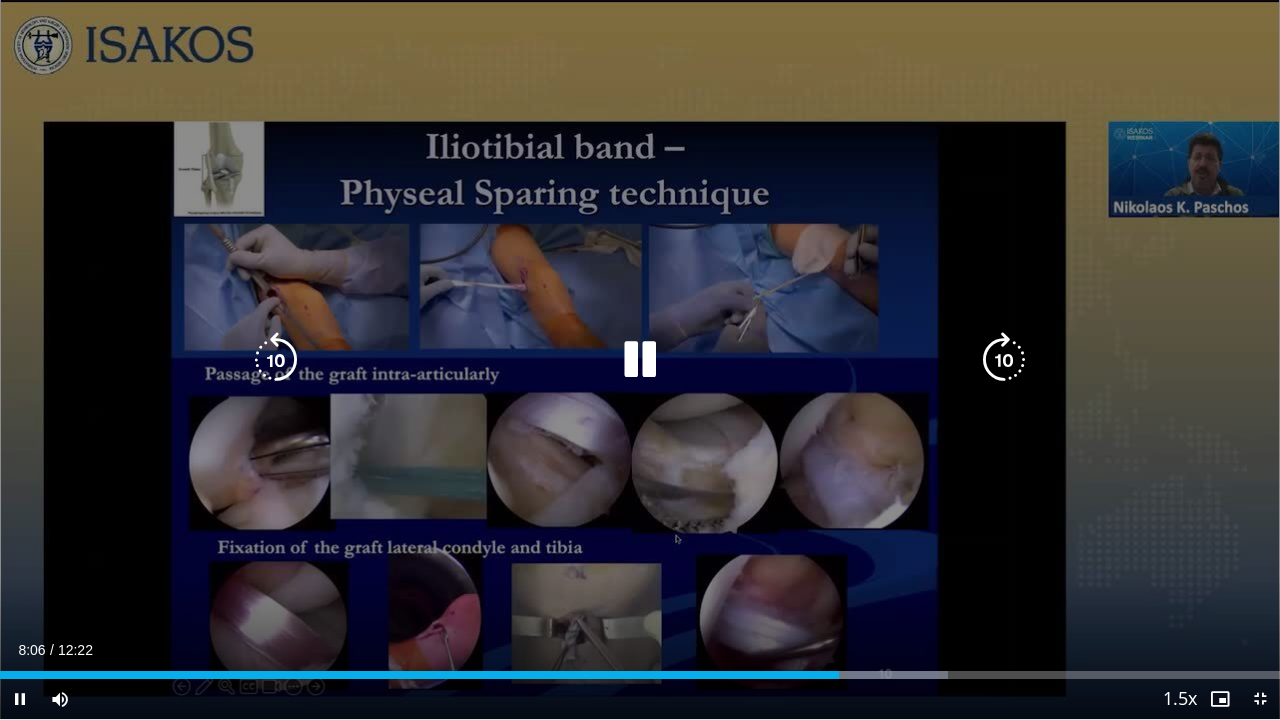 click at bounding box center (1004, 360) 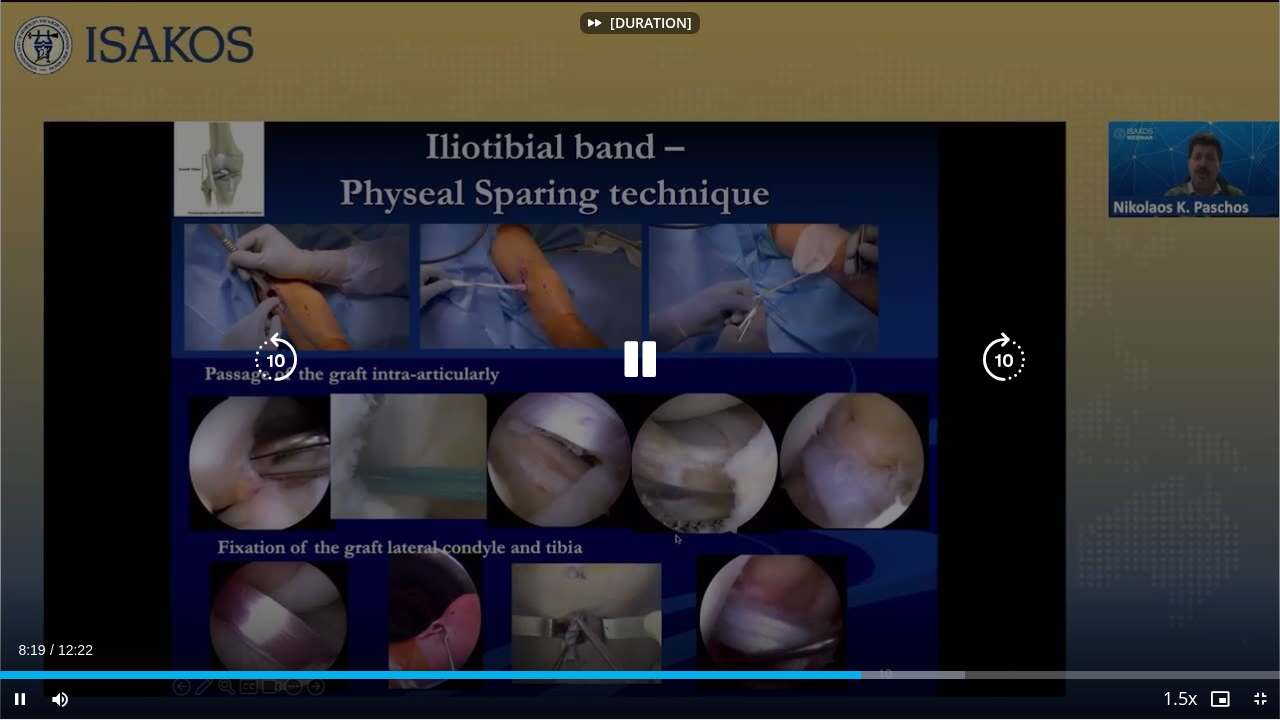 click at bounding box center (1004, 360) 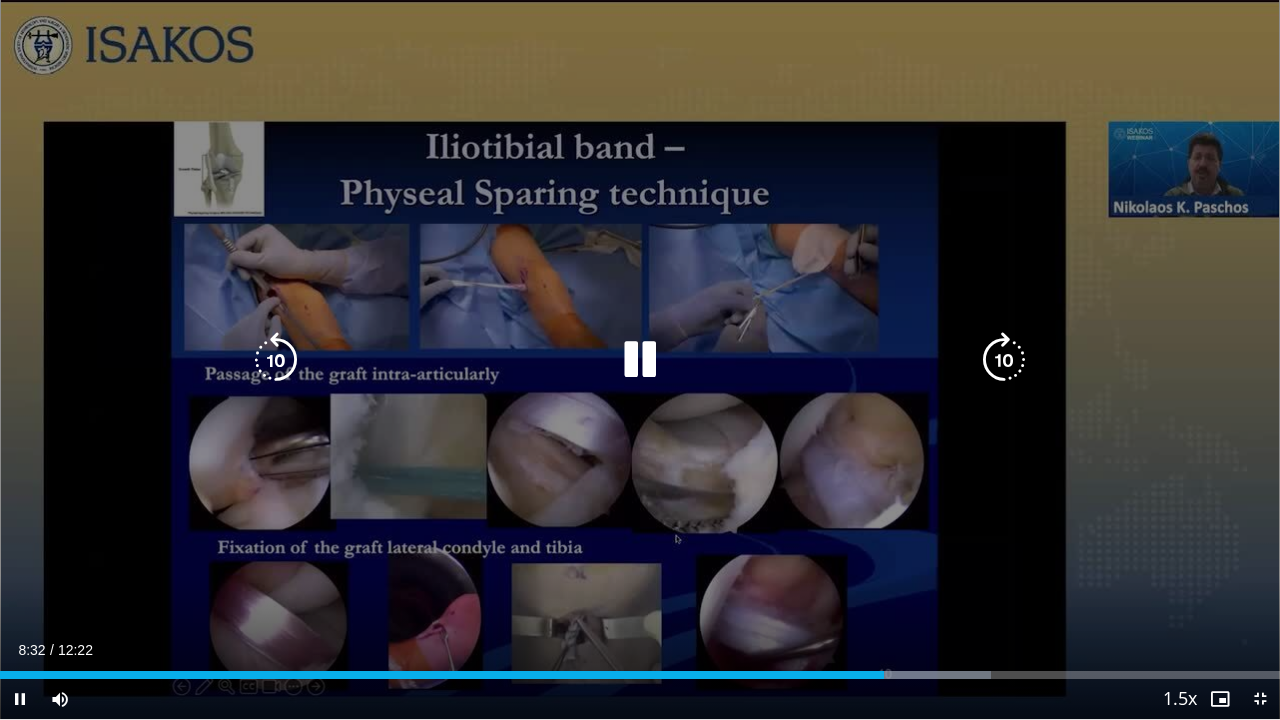 click at bounding box center (1004, 360) 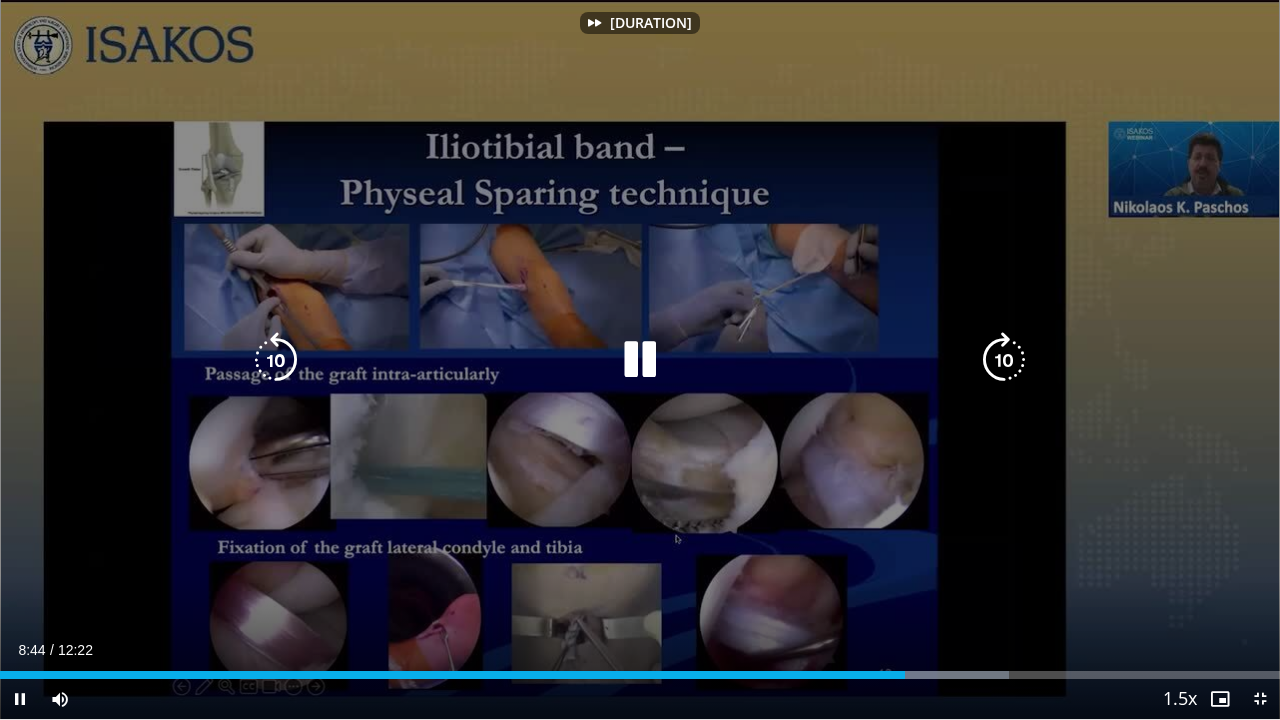 click at bounding box center (1004, 360) 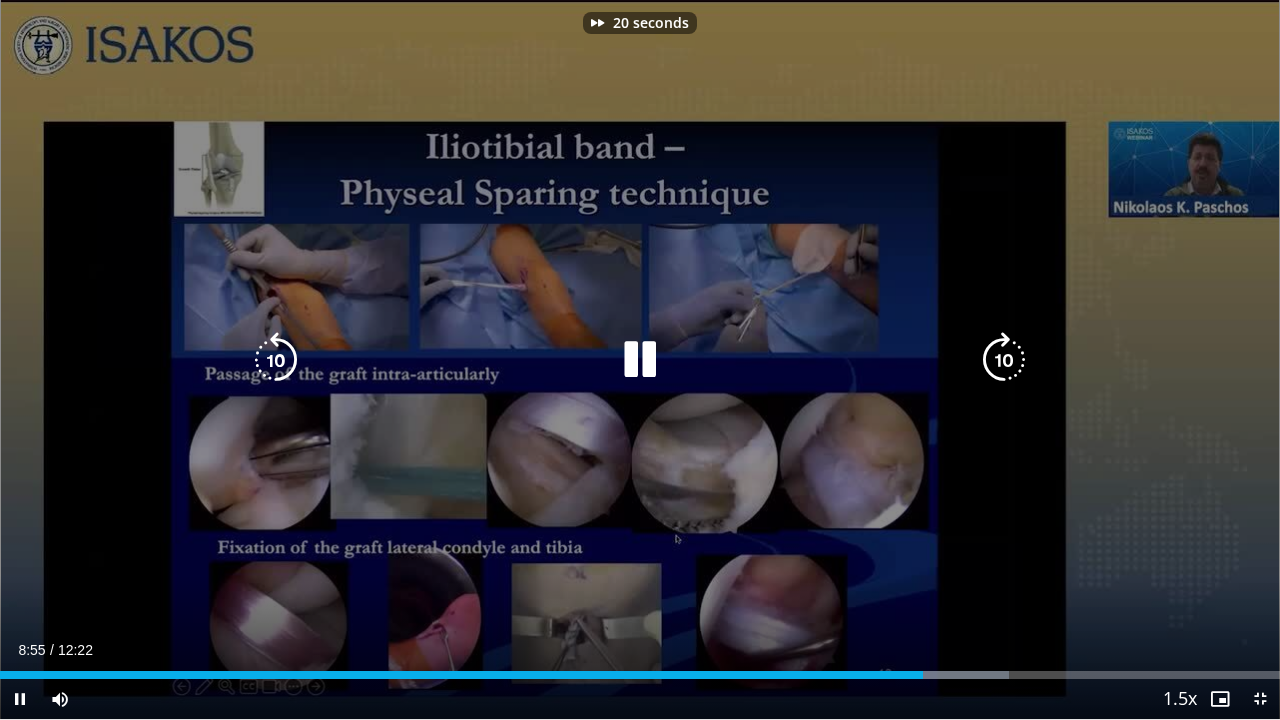 click at bounding box center [1004, 360] 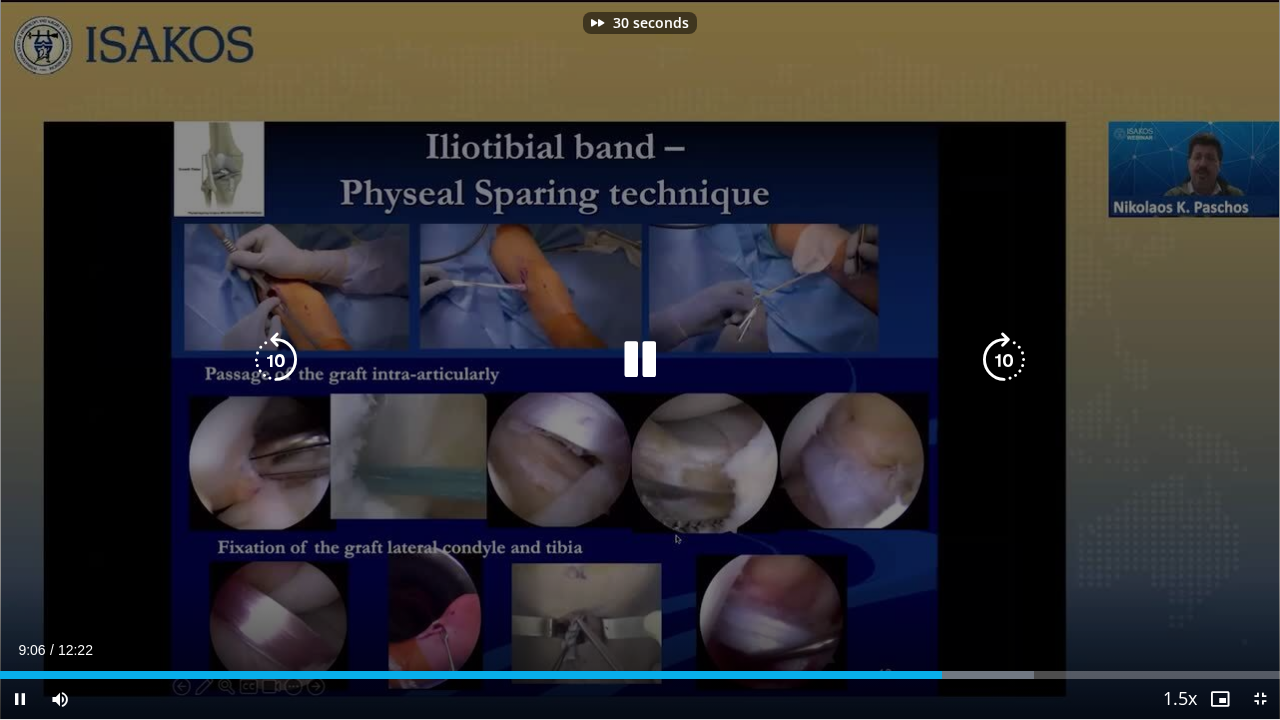 click at bounding box center [1004, 360] 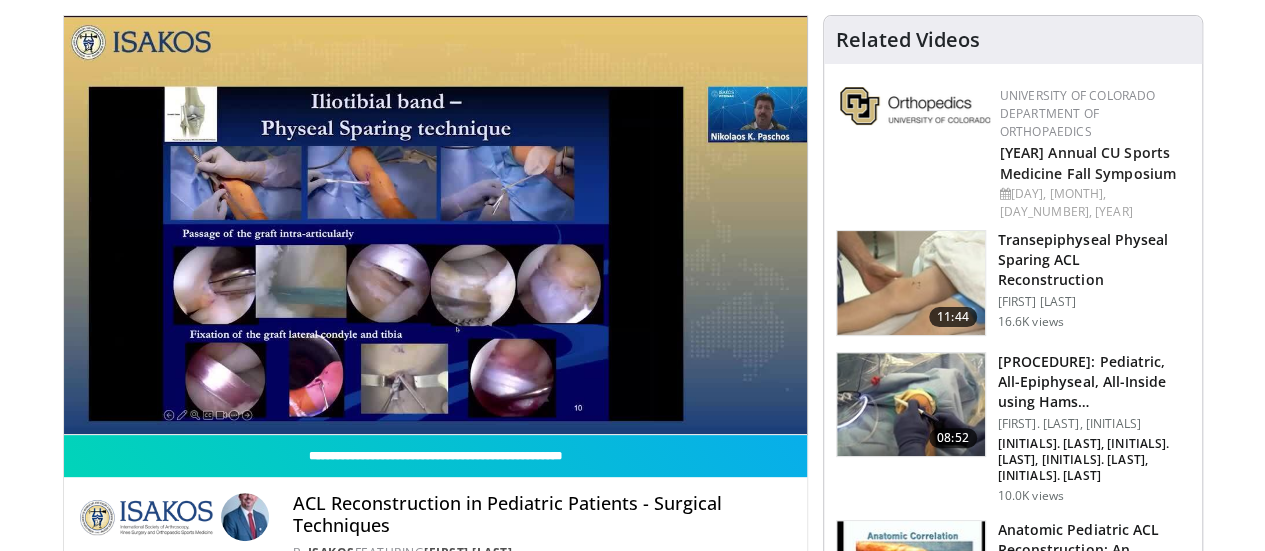 click at bounding box center (911, 405) 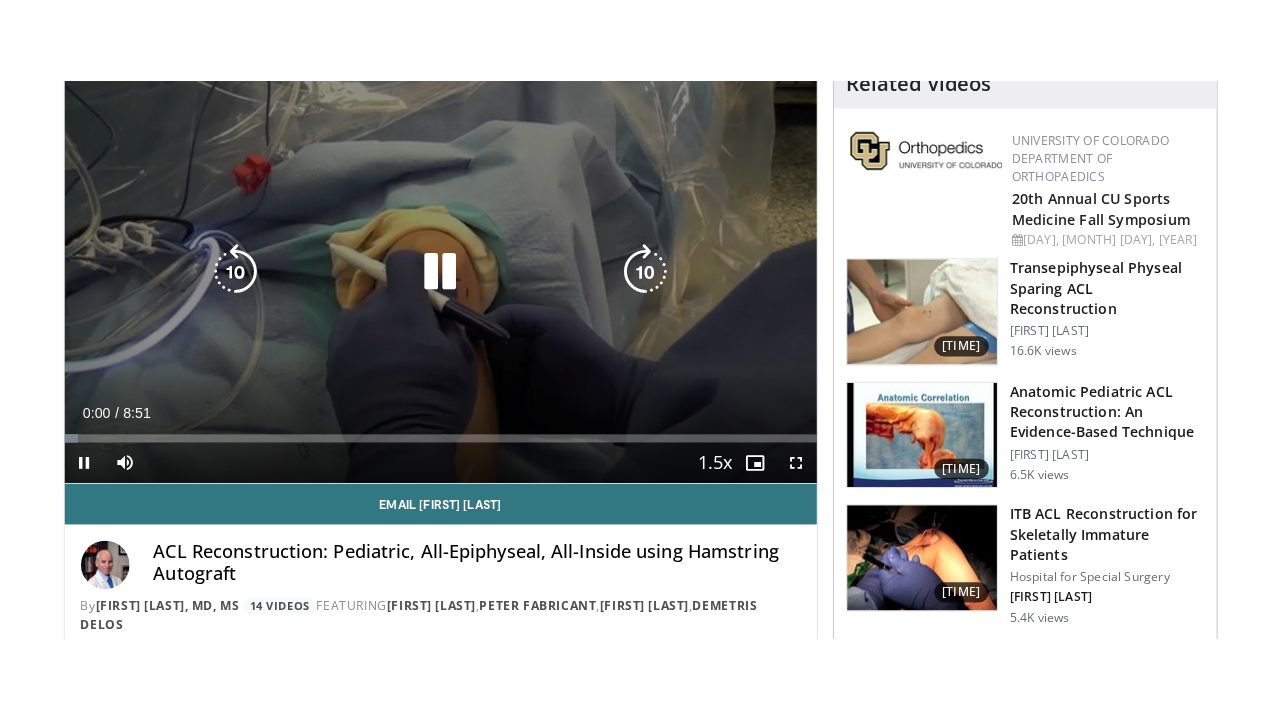 scroll, scrollTop: 178, scrollLeft: 0, axis: vertical 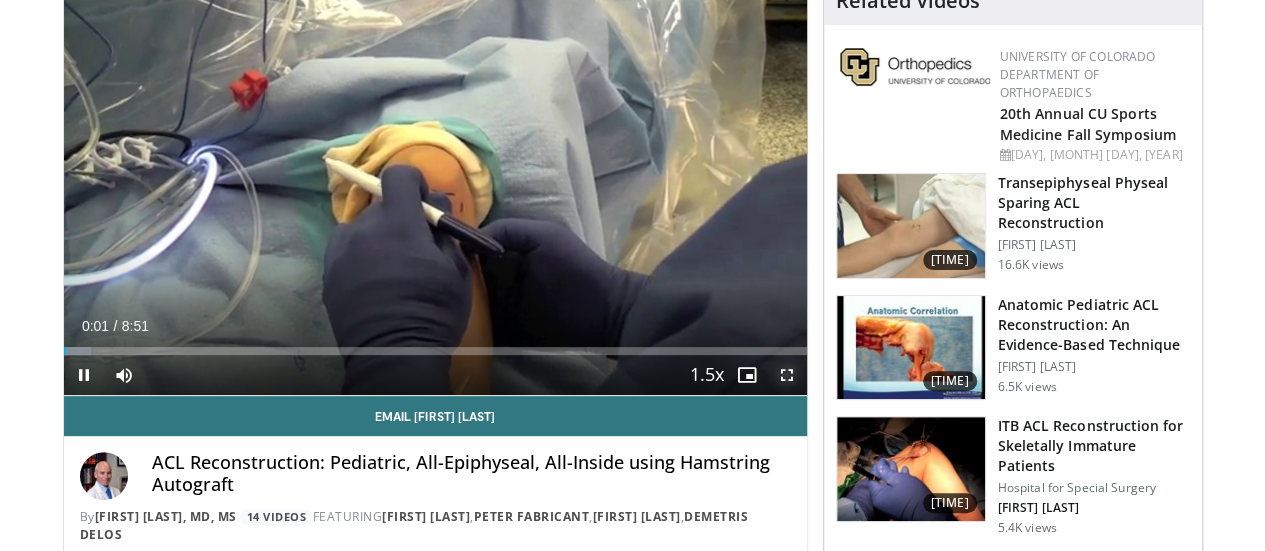 click at bounding box center [787, 375] 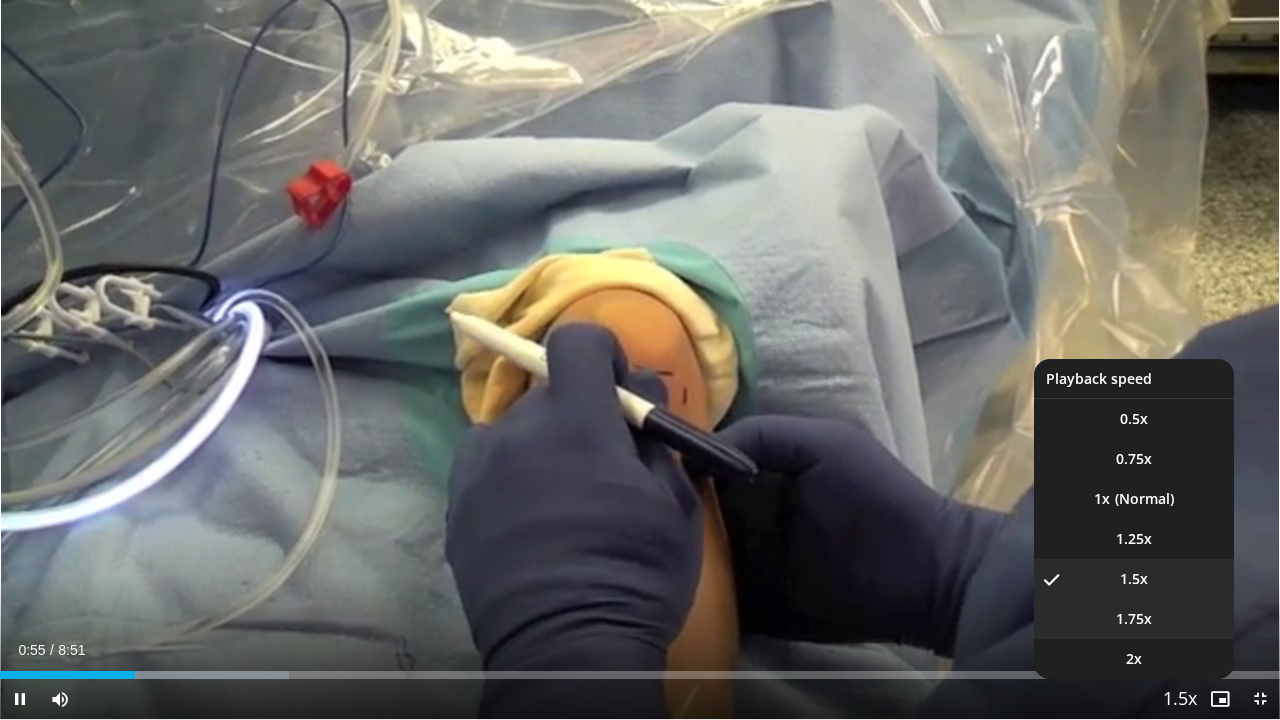 click on "1.75x" at bounding box center (1134, 619) 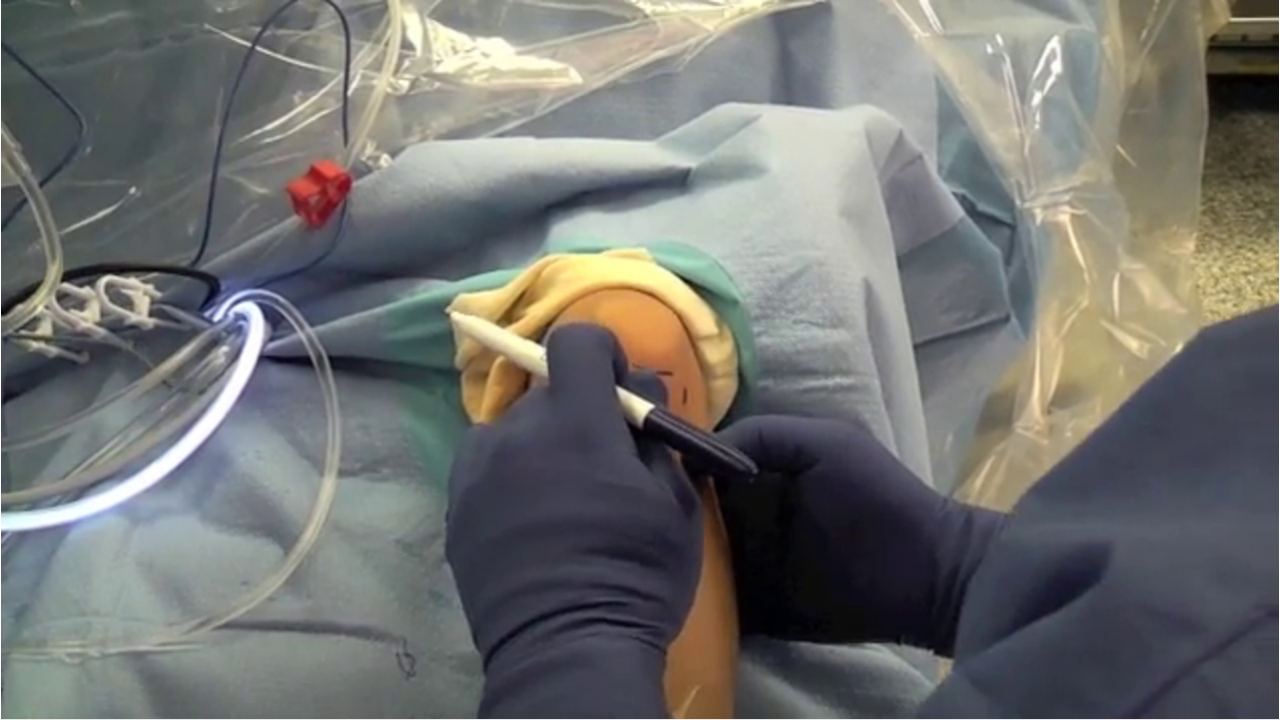 type 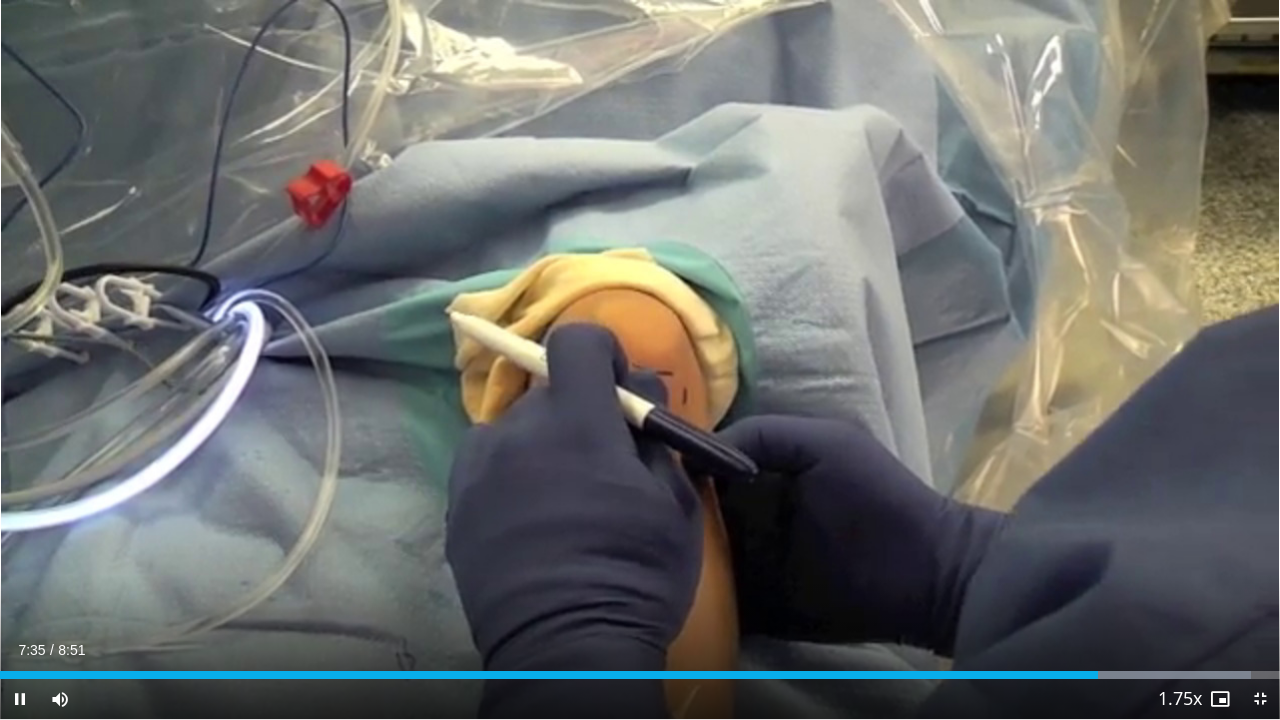 click on "Playback Rate" at bounding box center [1180, 699] 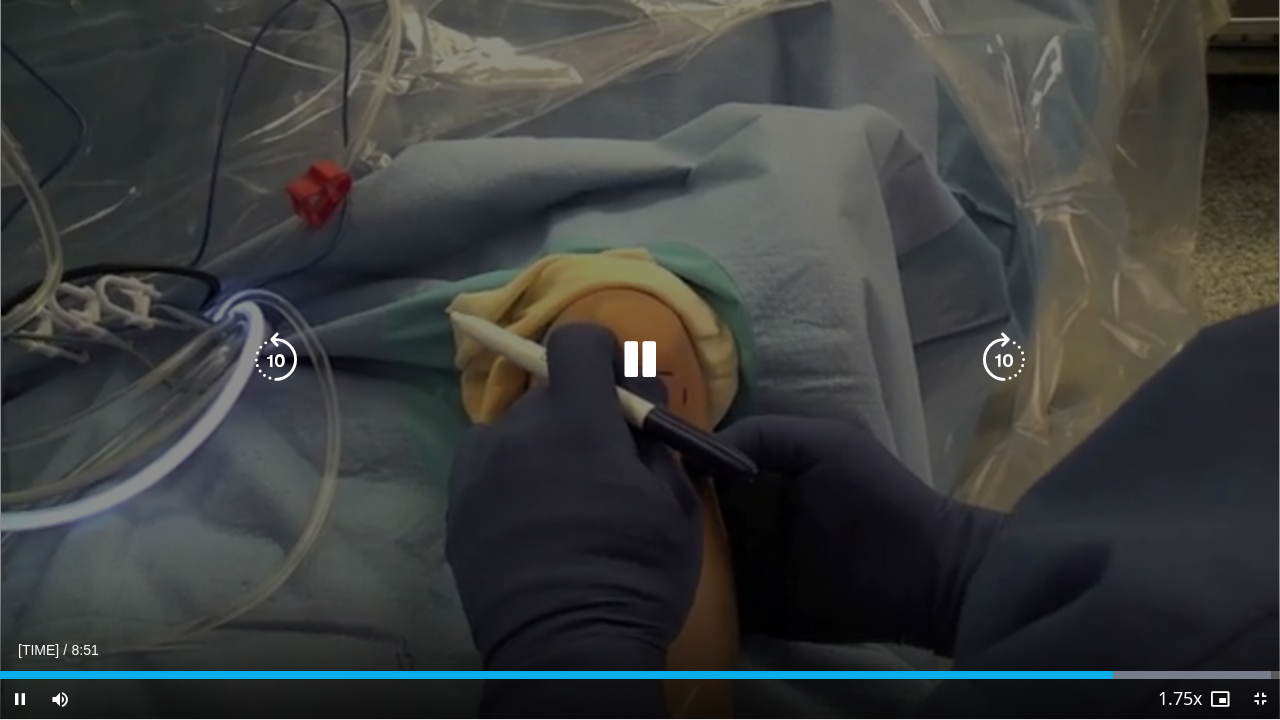 click at bounding box center [640, 360] 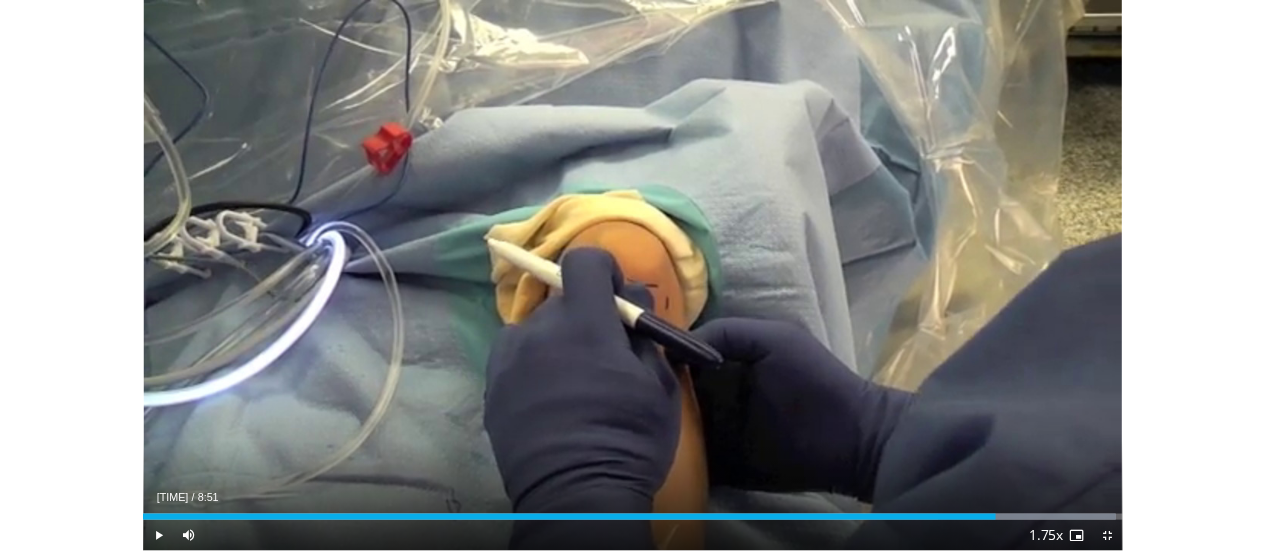 scroll, scrollTop: 634, scrollLeft: 0, axis: vertical 